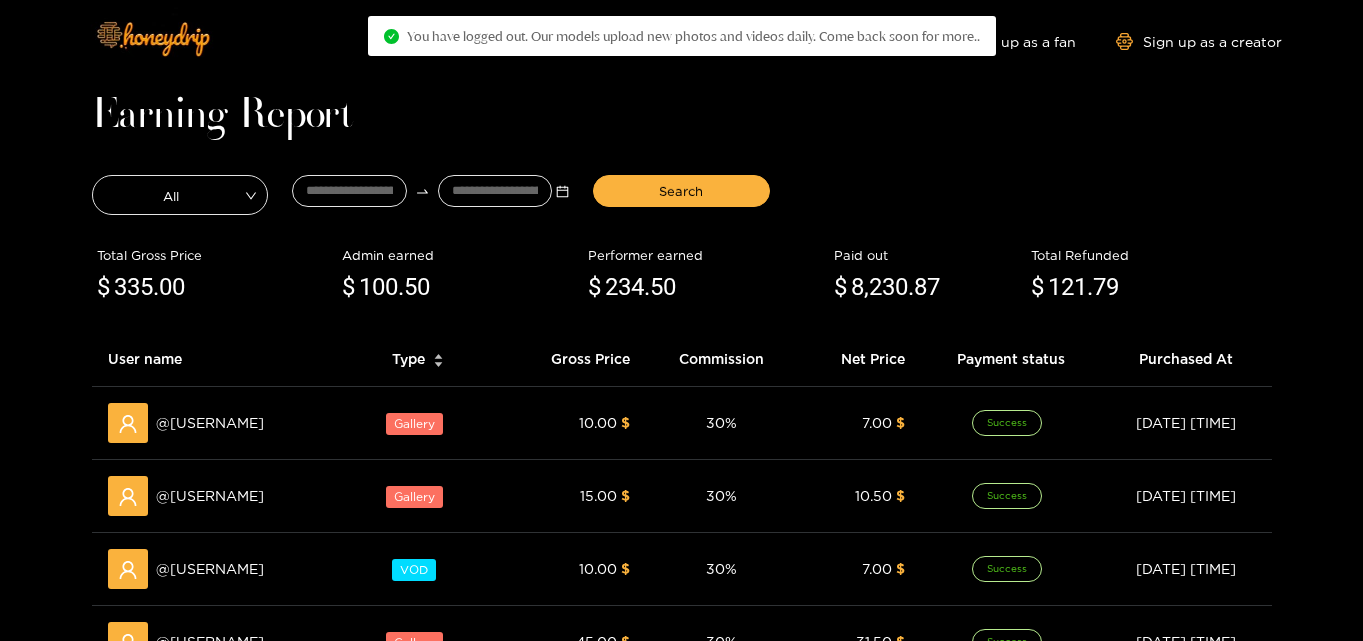 scroll, scrollTop: 0, scrollLeft: 0, axis: both 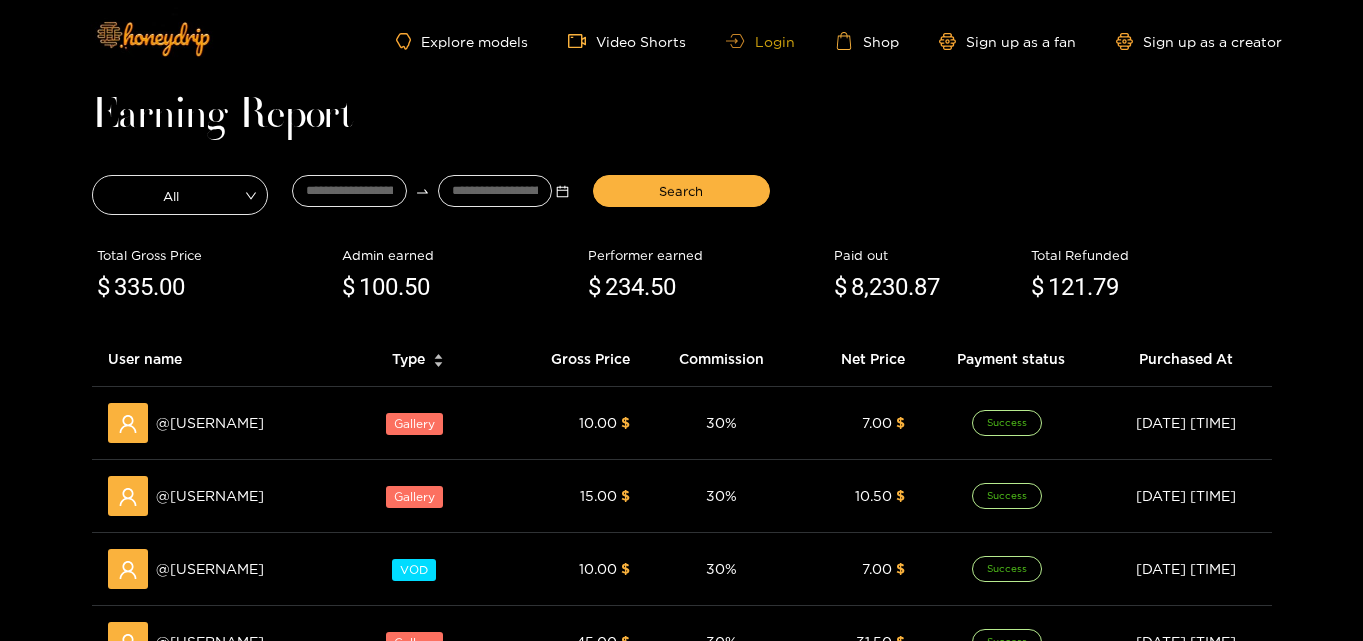 click on "Login" at bounding box center [760, 41] 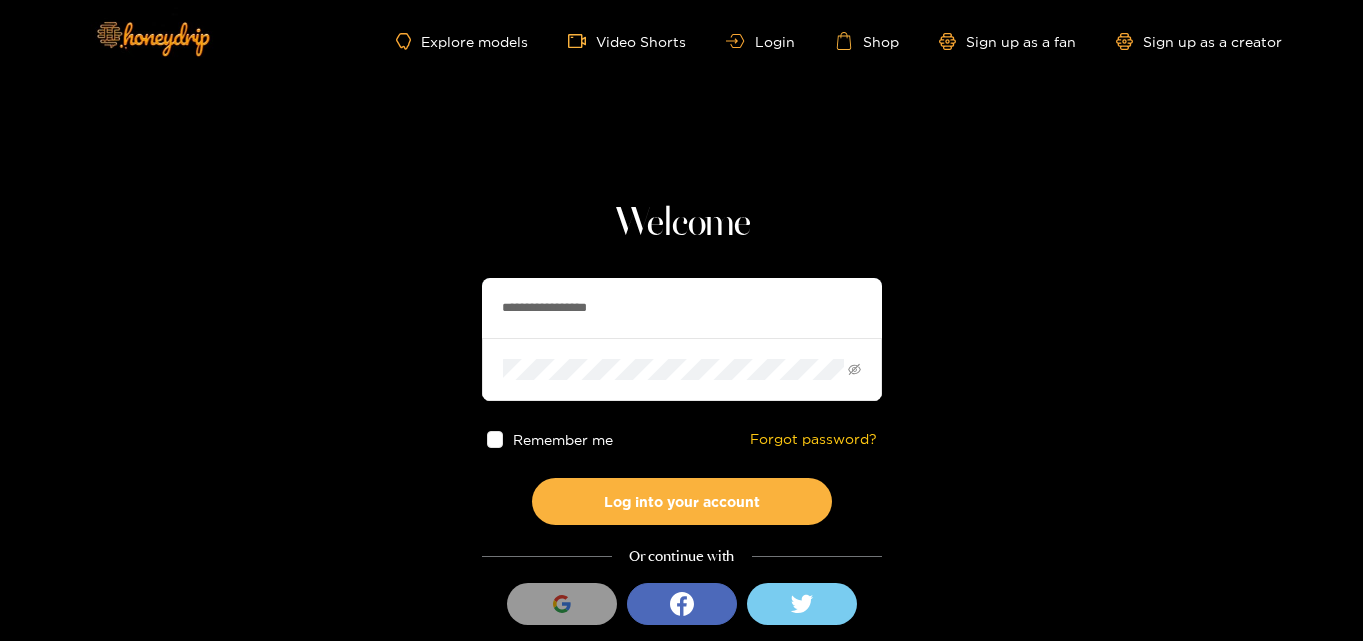 drag, startPoint x: 658, startPoint y: 304, endPoint x: 402, endPoint y: 287, distance: 256.56384 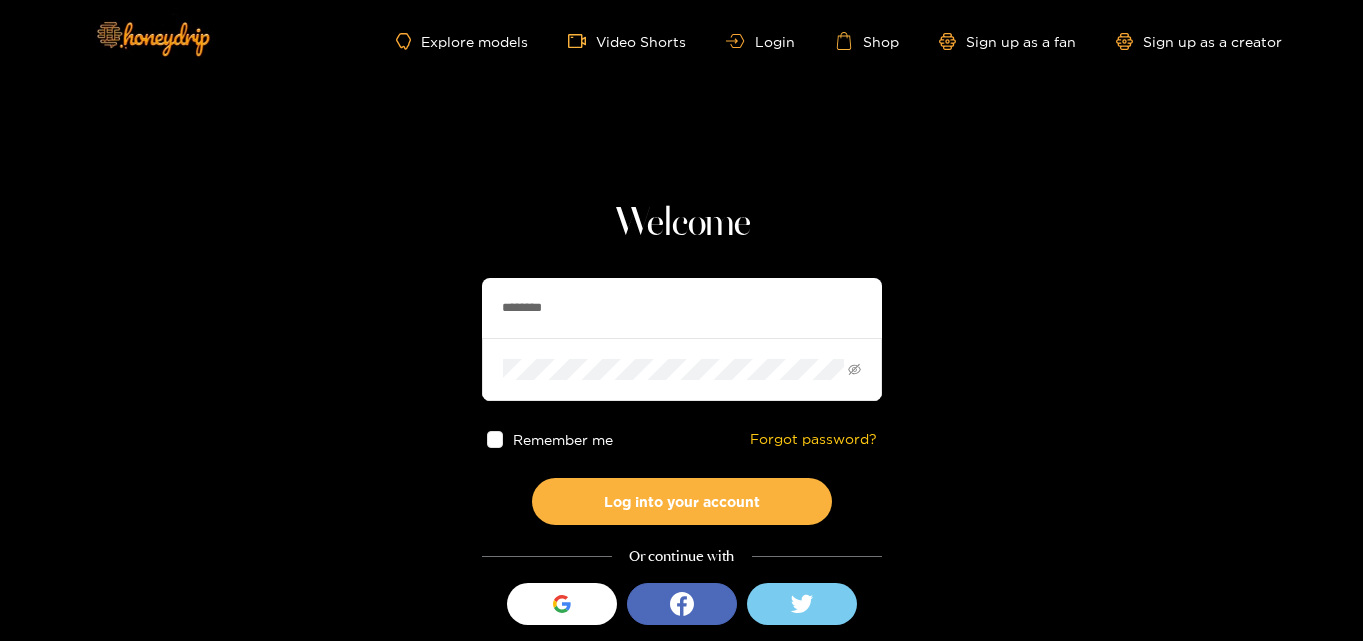 type on "********" 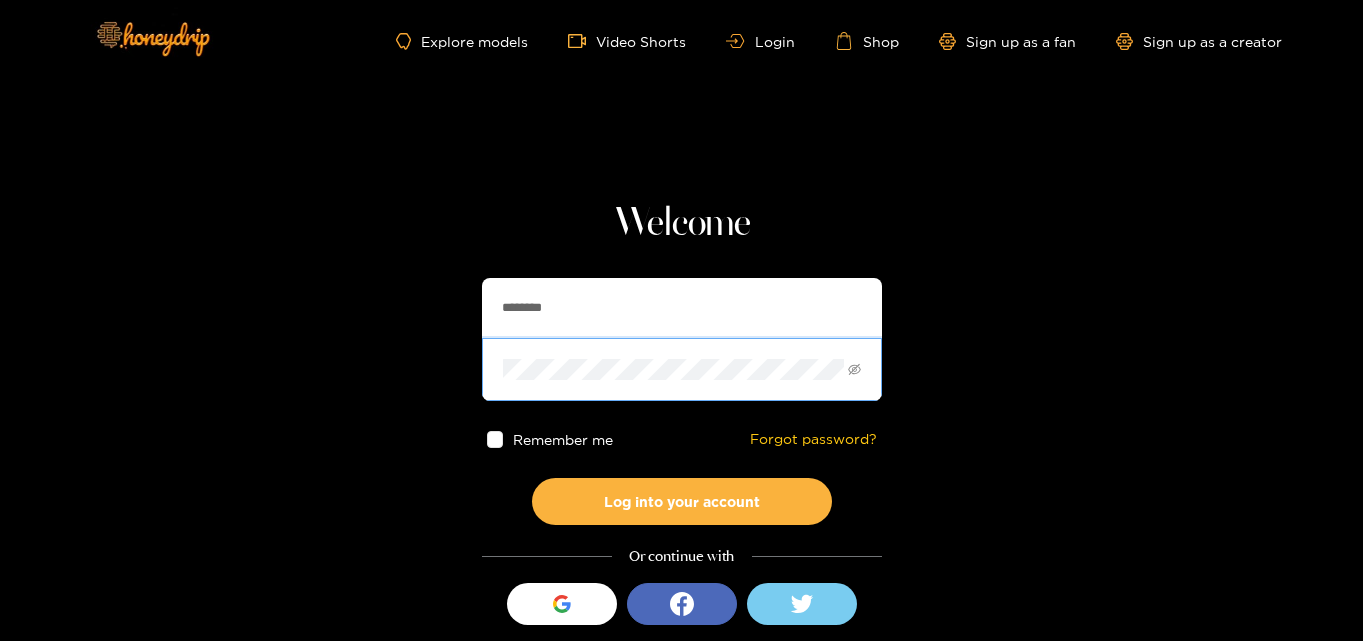 click on "Welcome ******** Remember me Forgot password? Log into your account Or continue with Sign in with Google Don't have an account yet? Sign Up as Creator Sign Up as Fan" at bounding box center [681, 355] 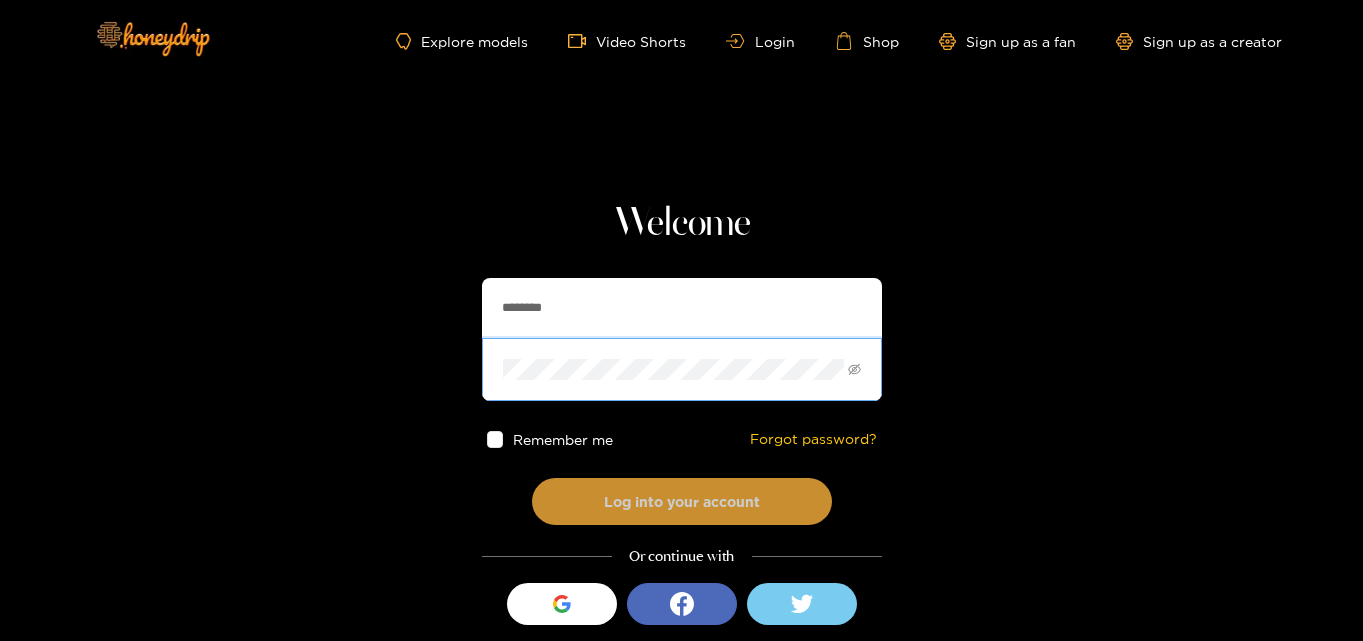 click on "Log into your account" at bounding box center [682, 501] 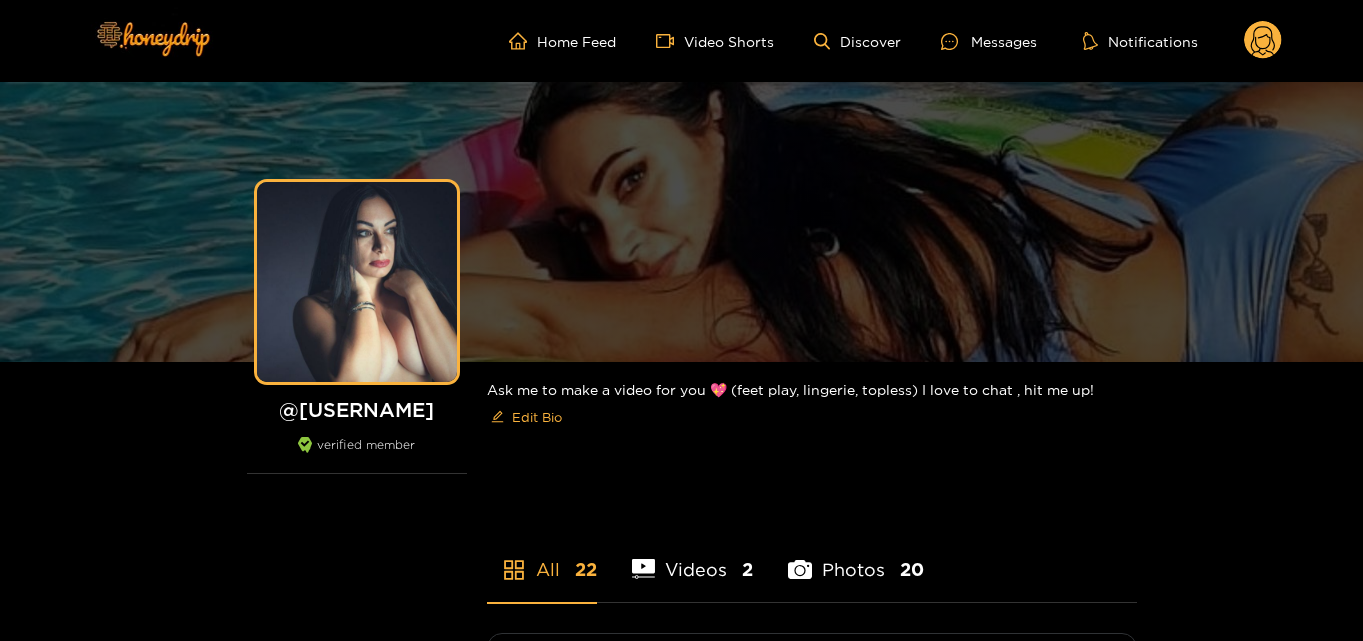 scroll, scrollTop: 0, scrollLeft: 0, axis: both 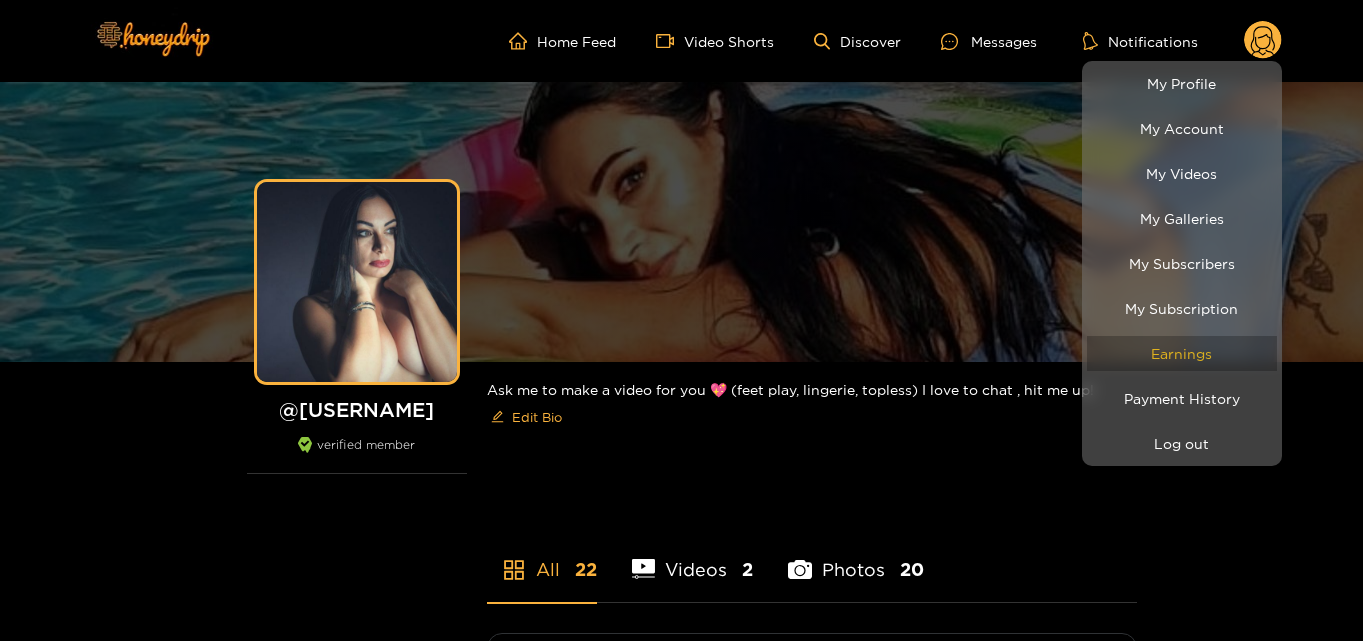 click on "Earnings" at bounding box center (1182, 353) 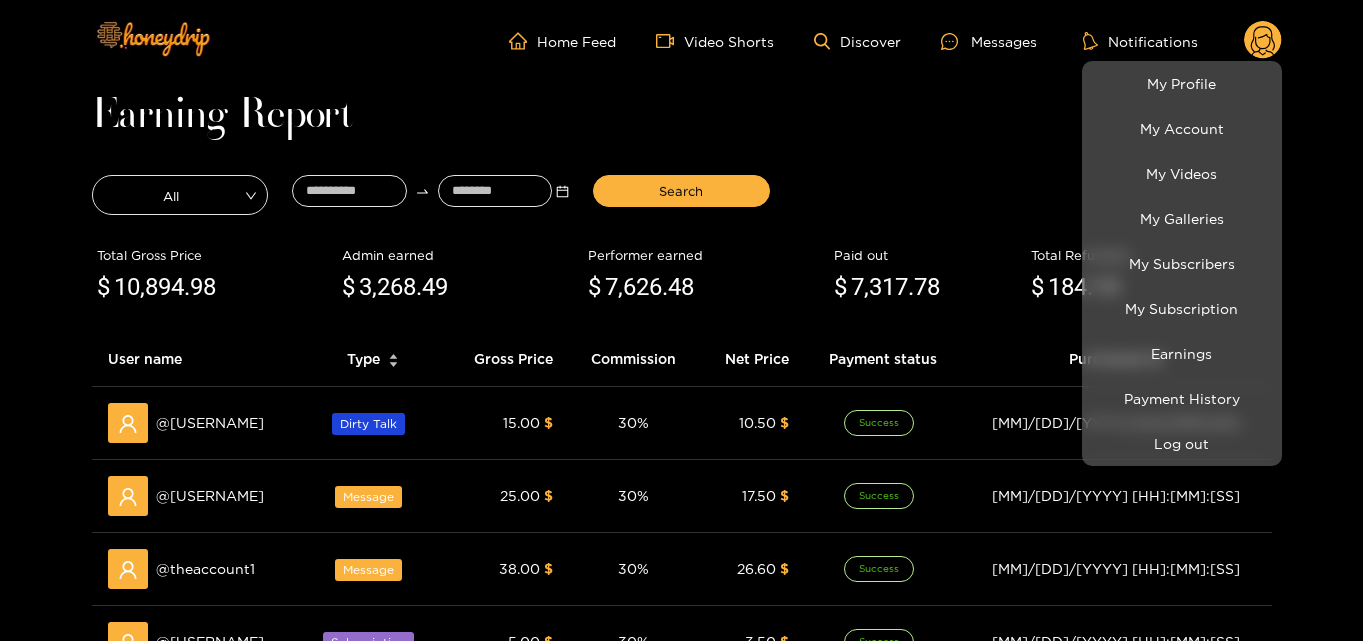 click at bounding box center (681, 320) 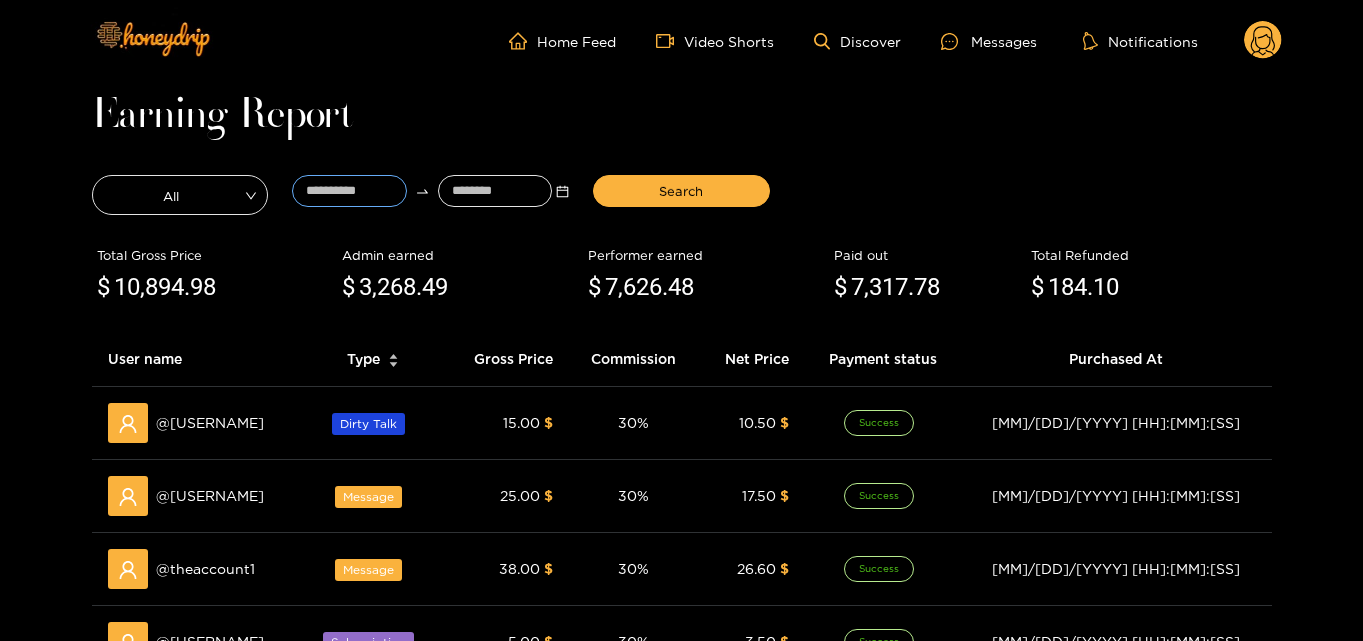 click at bounding box center [349, 191] 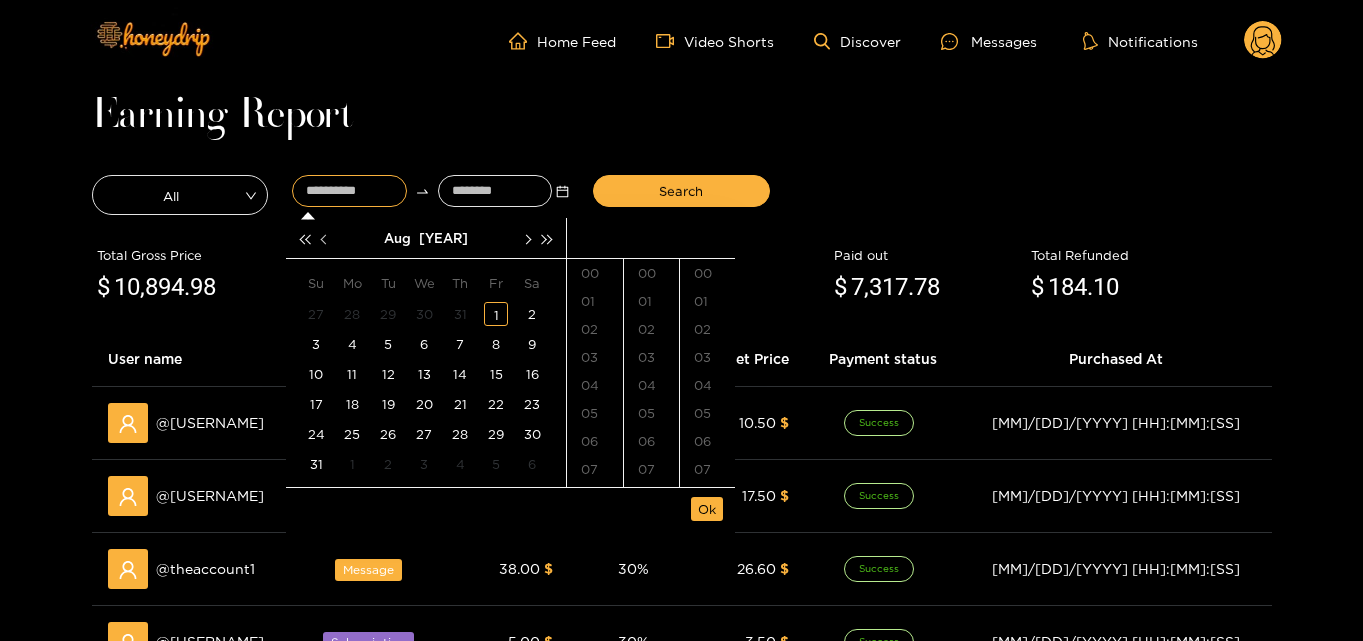 click at bounding box center [325, 238] 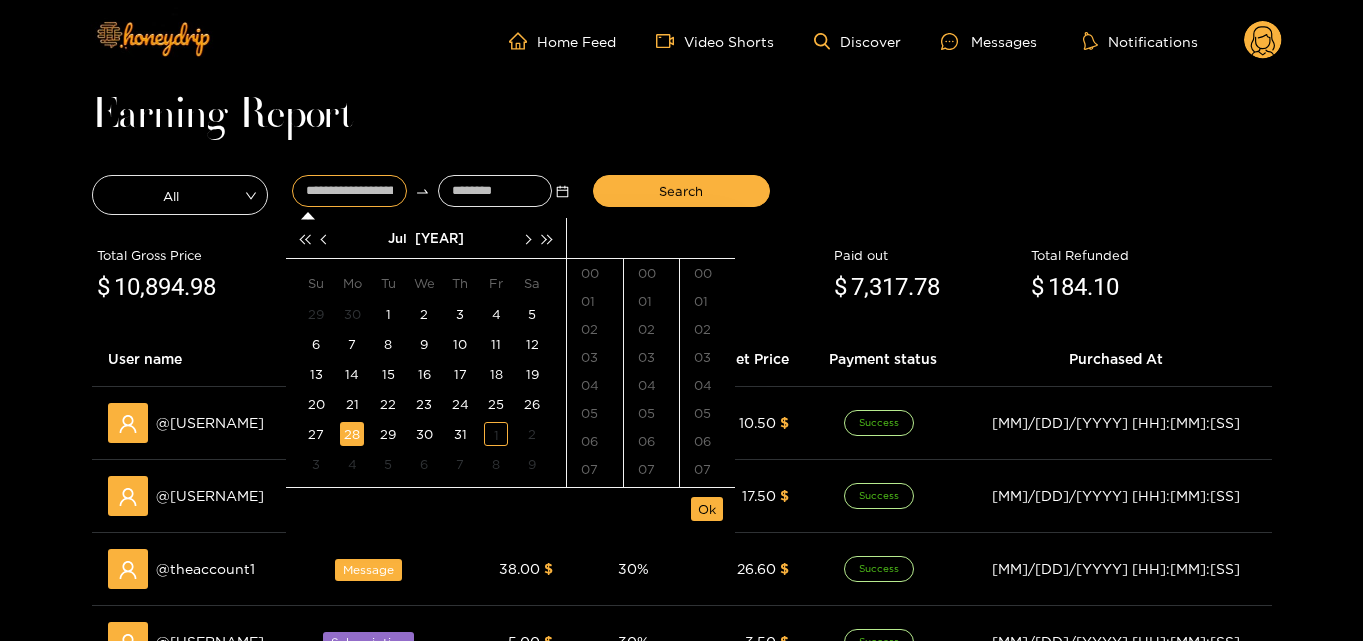 click on "28" at bounding box center [352, 434] 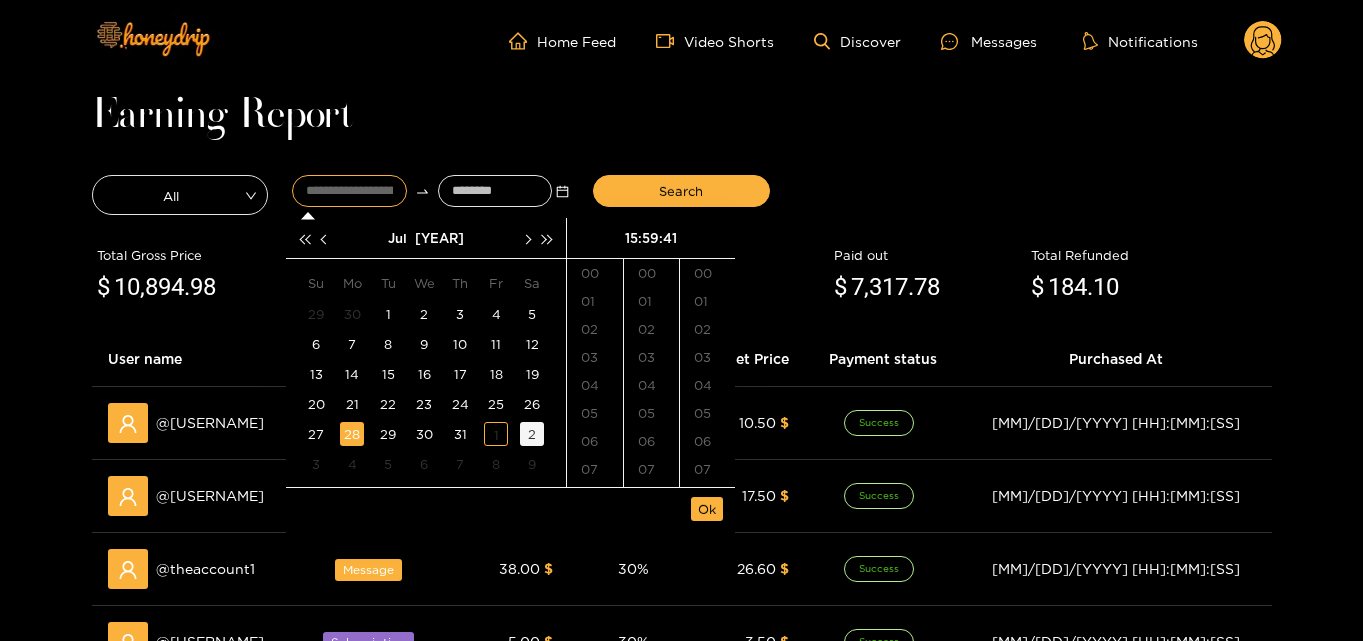 scroll, scrollTop: 315, scrollLeft: 0, axis: vertical 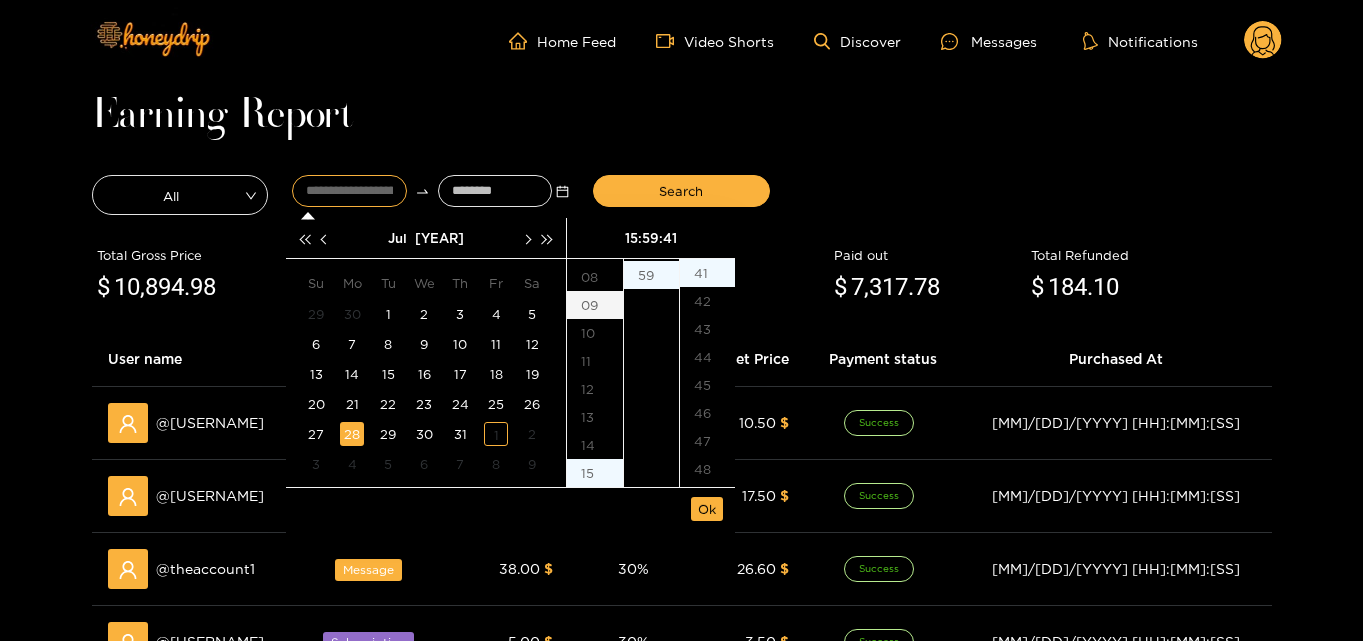 click on "09" at bounding box center [595, 305] 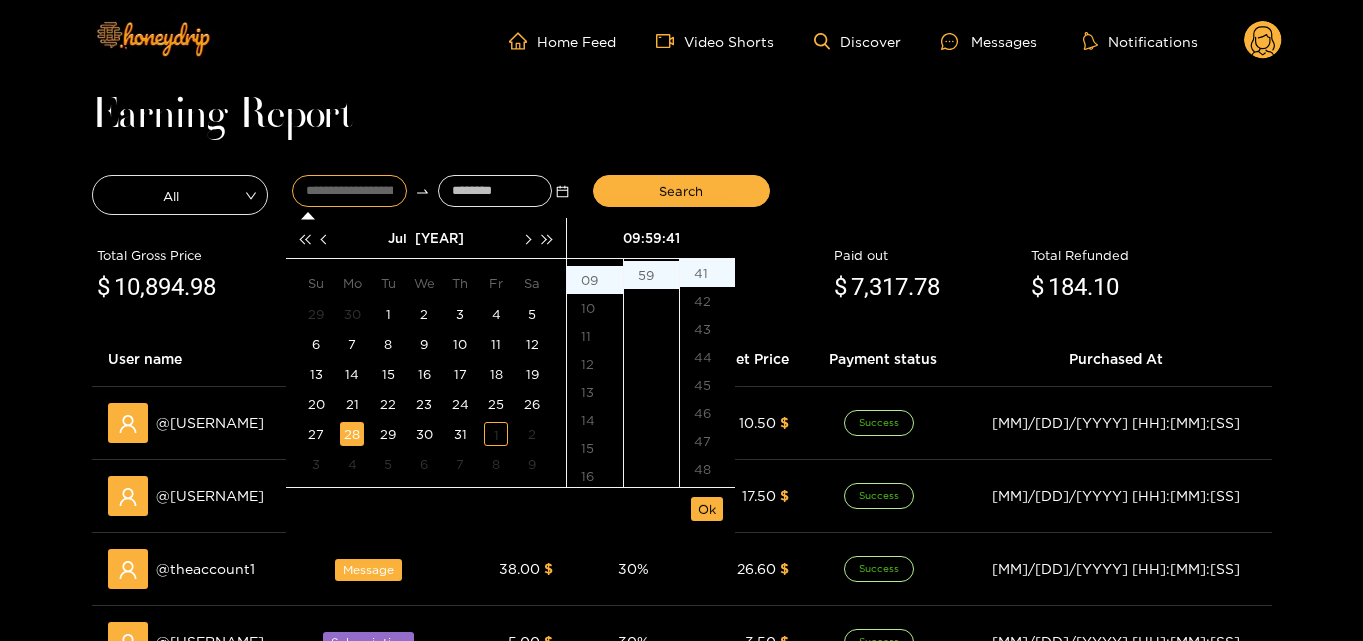 scroll, scrollTop: 252, scrollLeft: 0, axis: vertical 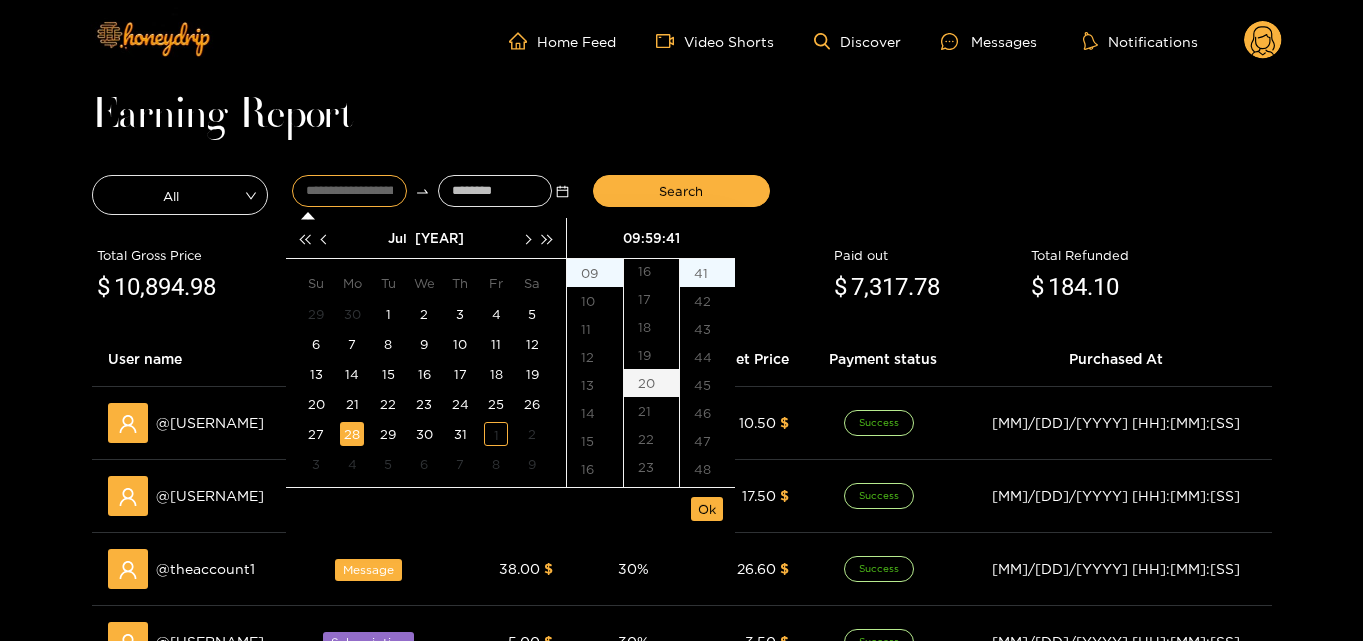 click on "20" at bounding box center [651, 383] 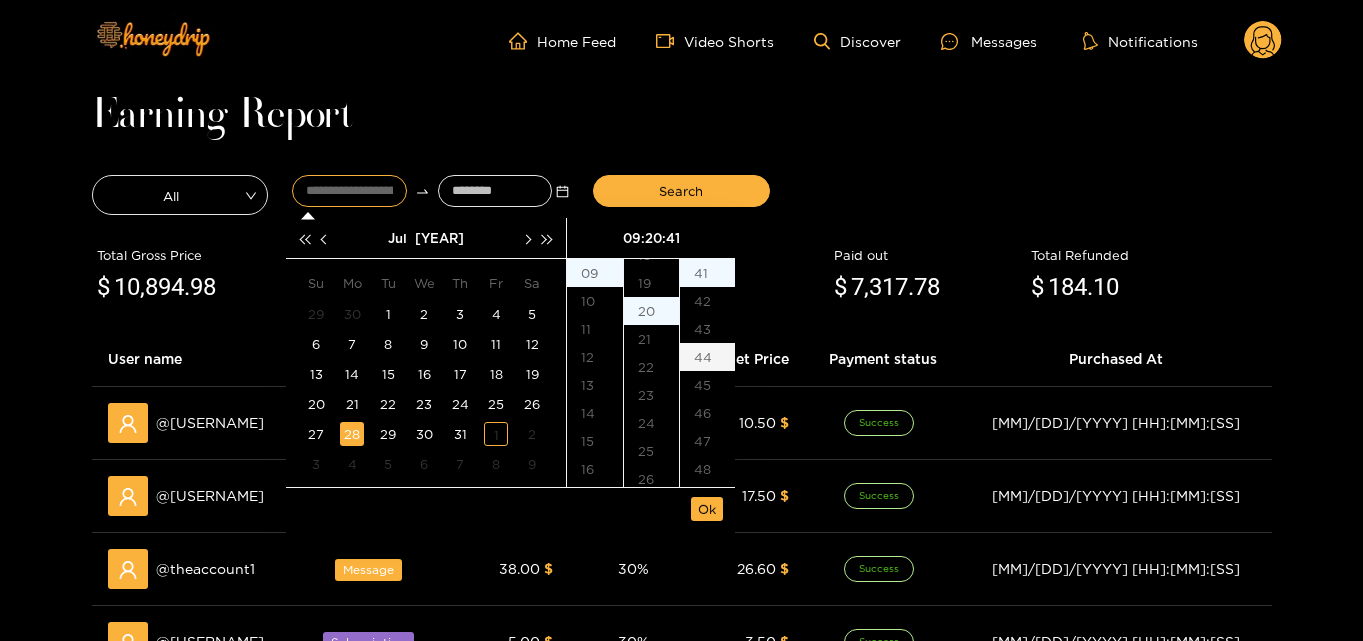 scroll, scrollTop: 560, scrollLeft: 0, axis: vertical 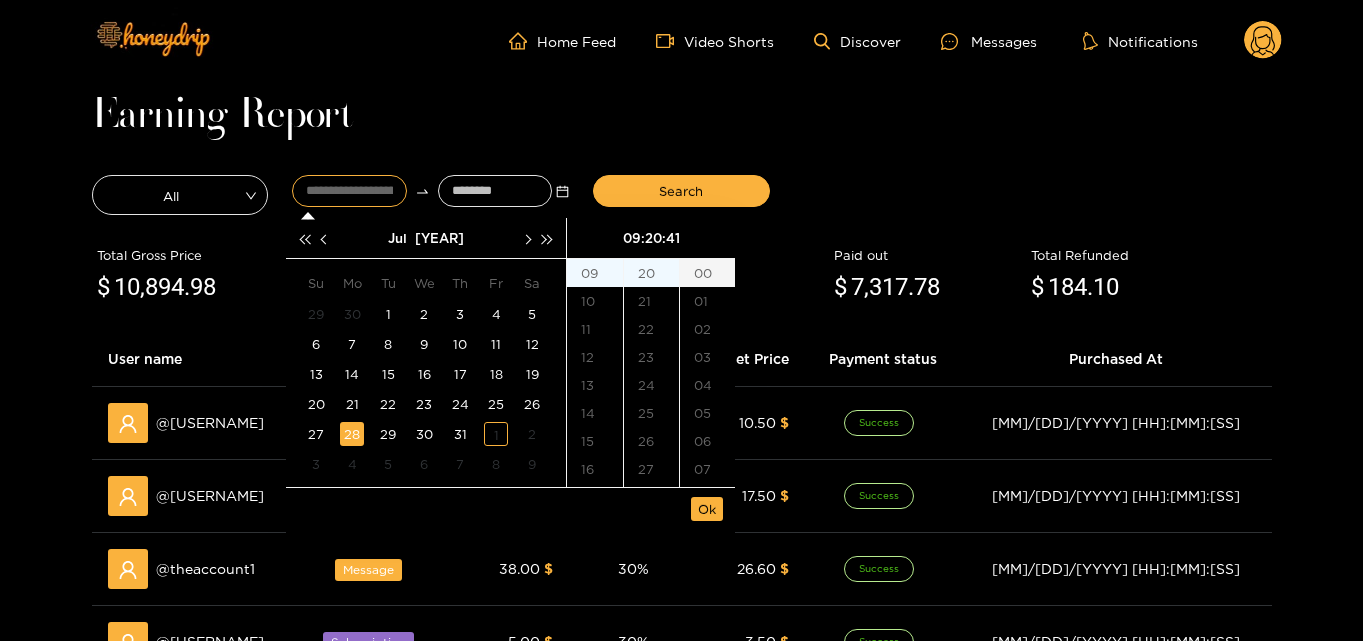 click on "00" at bounding box center (707, 273) 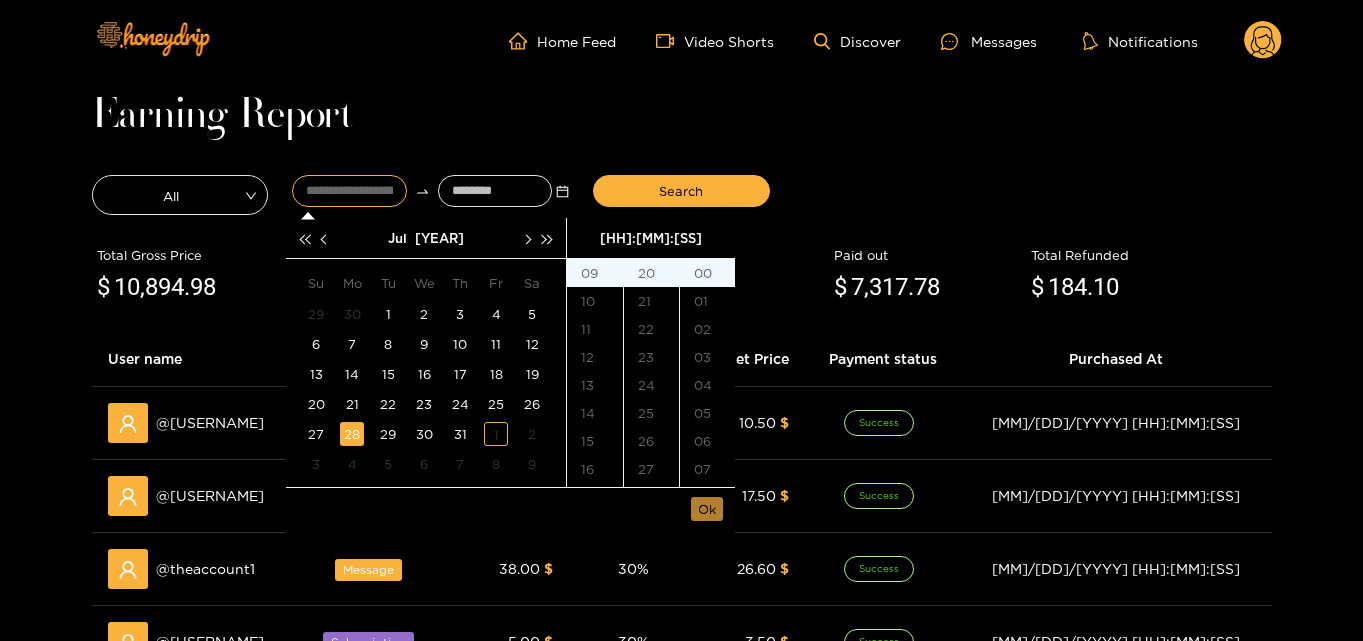 click on "Ok" at bounding box center (707, 509) 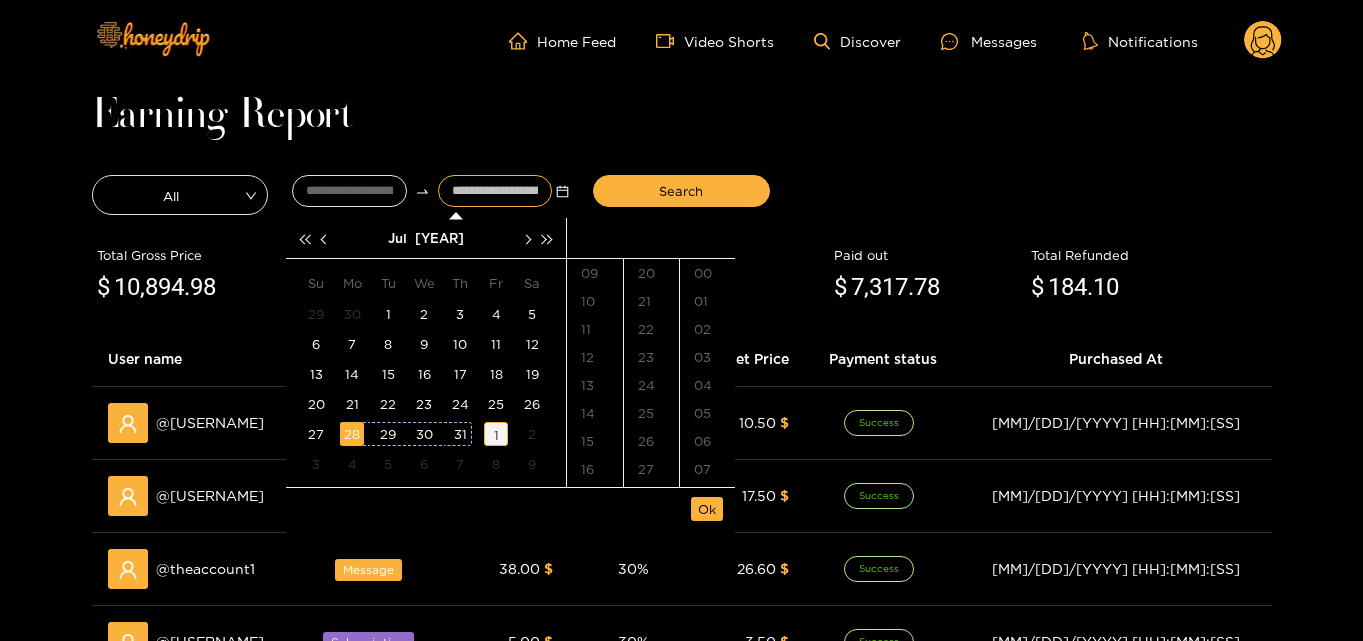 click on "1" at bounding box center (496, 434) 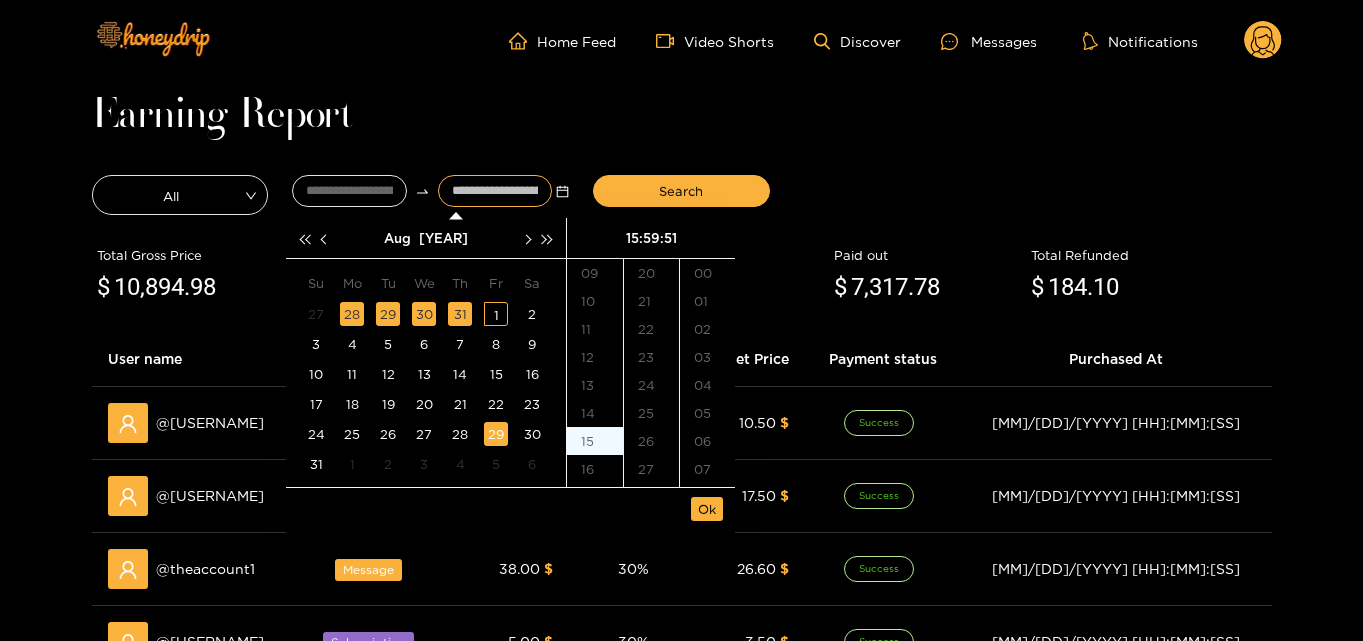 scroll, scrollTop: 364, scrollLeft: 0, axis: vertical 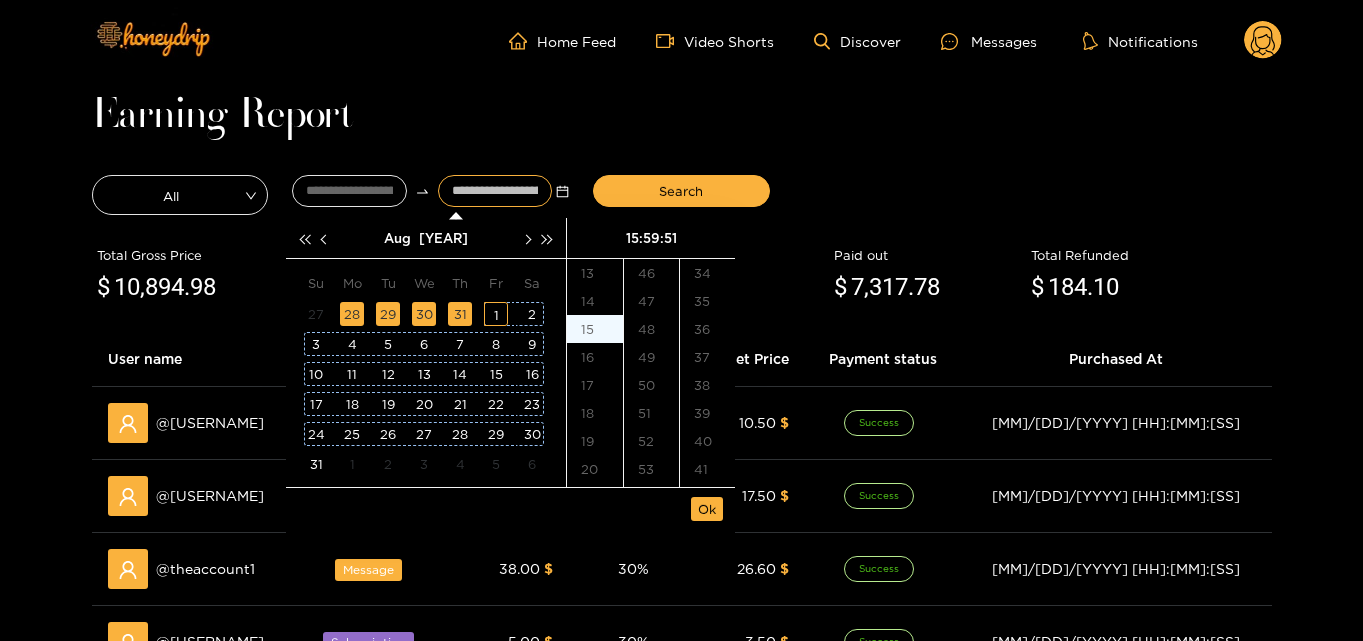 type on "**********" 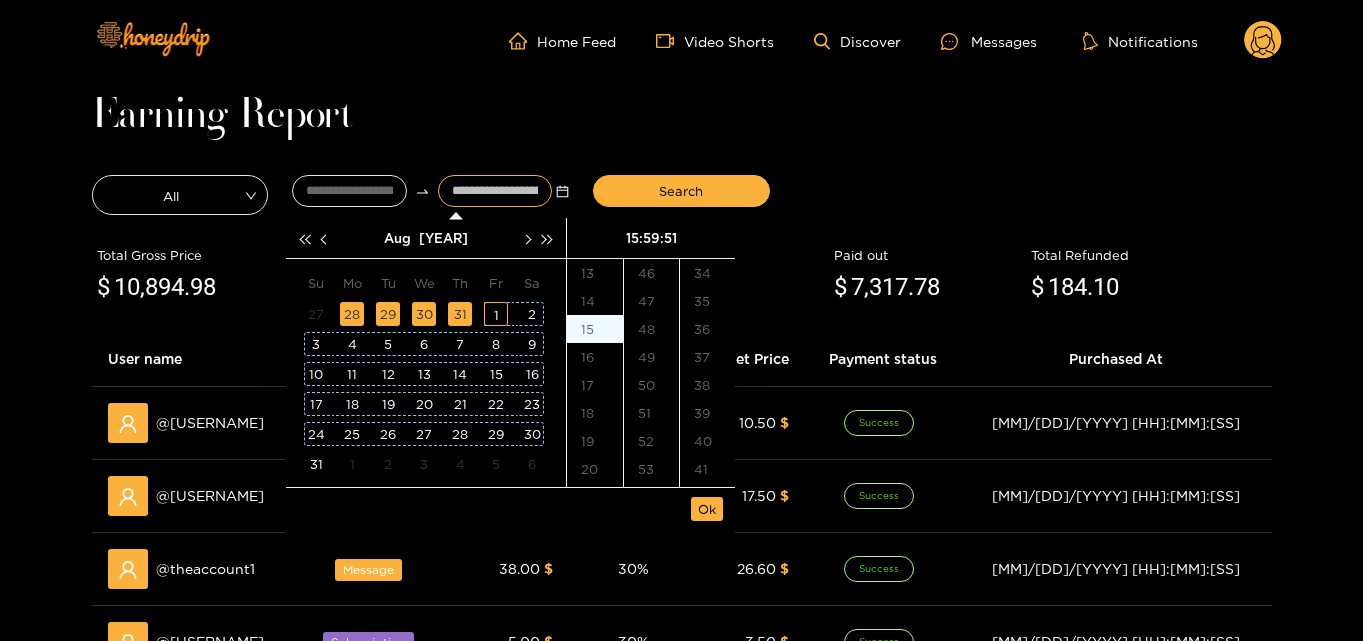 scroll, scrollTop: 420, scrollLeft: 0, axis: vertical 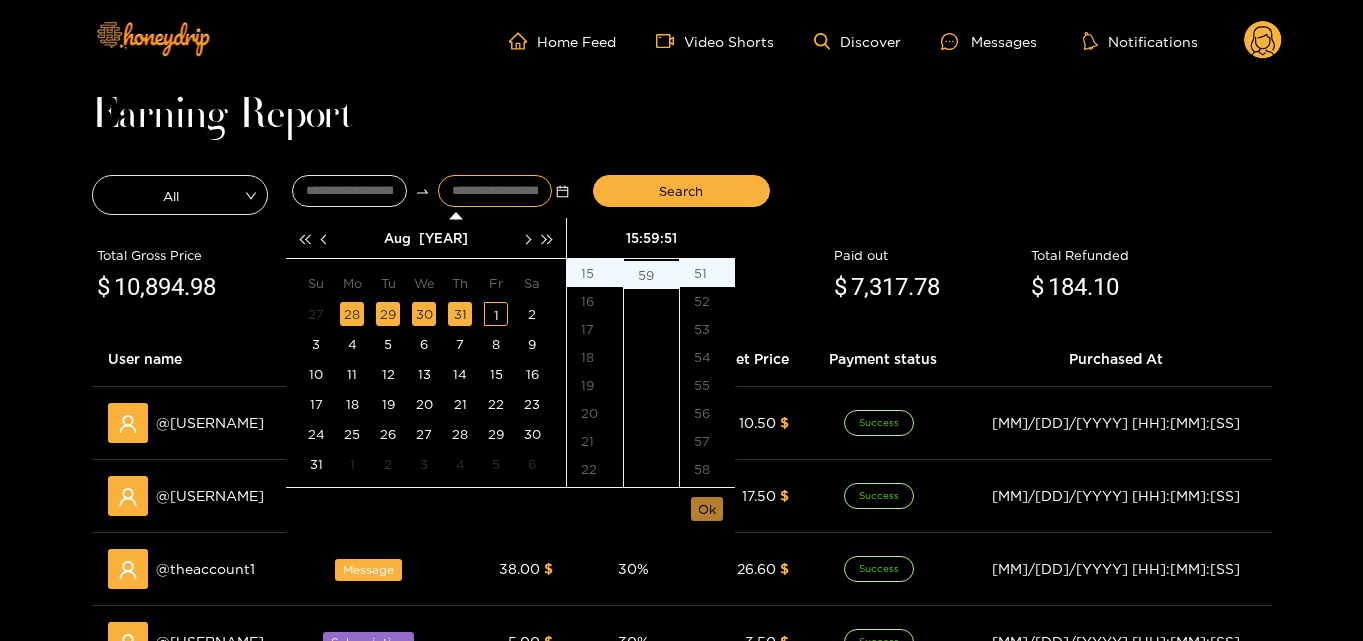 click on "Ok" at bounding box center [707, 509] 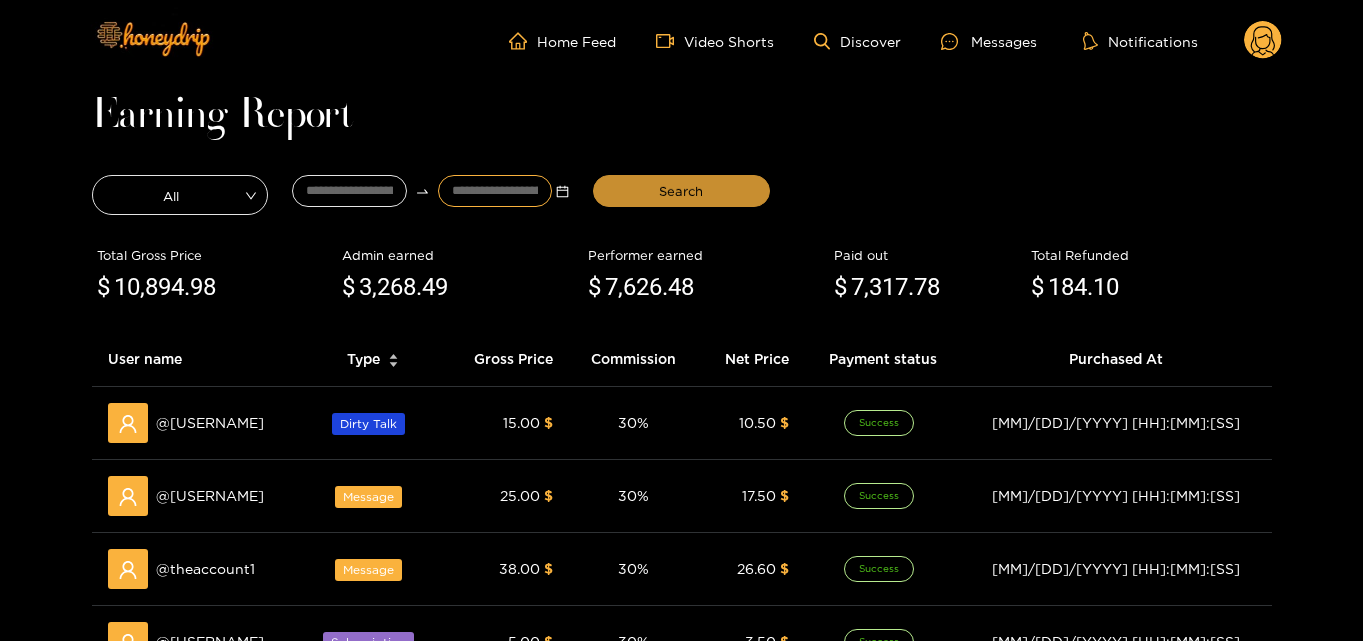 click on "Search" at bounding box center (681, 191) 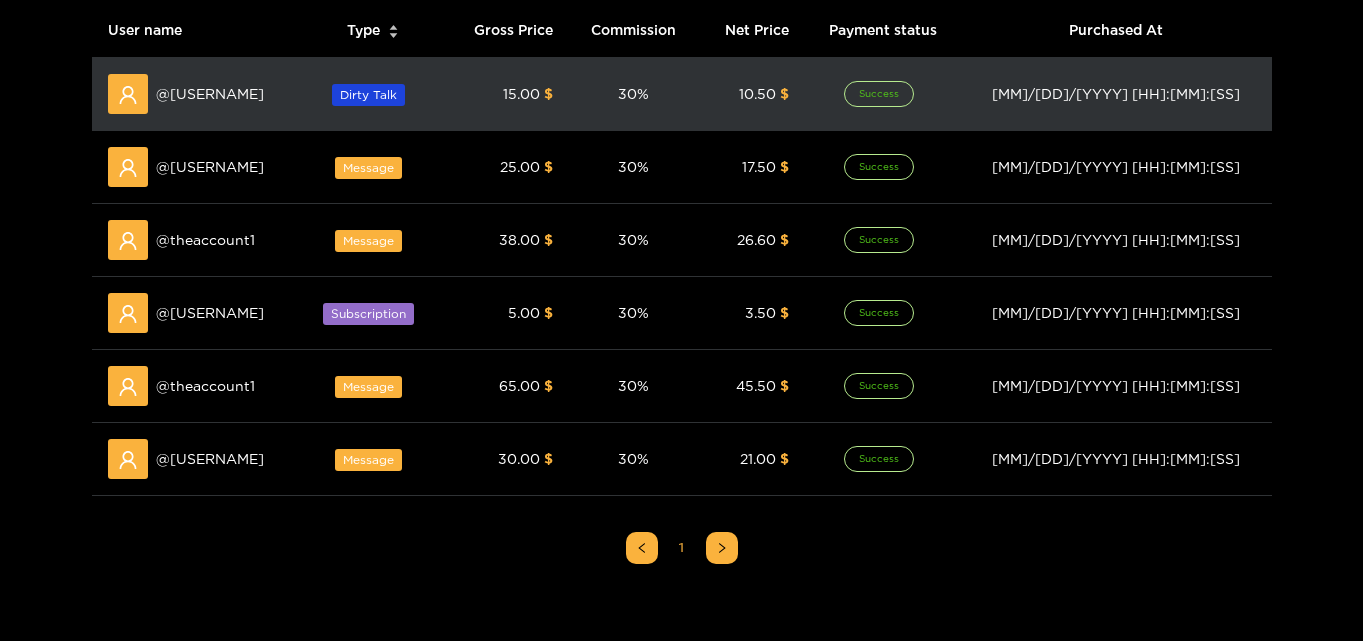 scroll, scrollTop: 400, scrollLeft: 0, axis: vertical 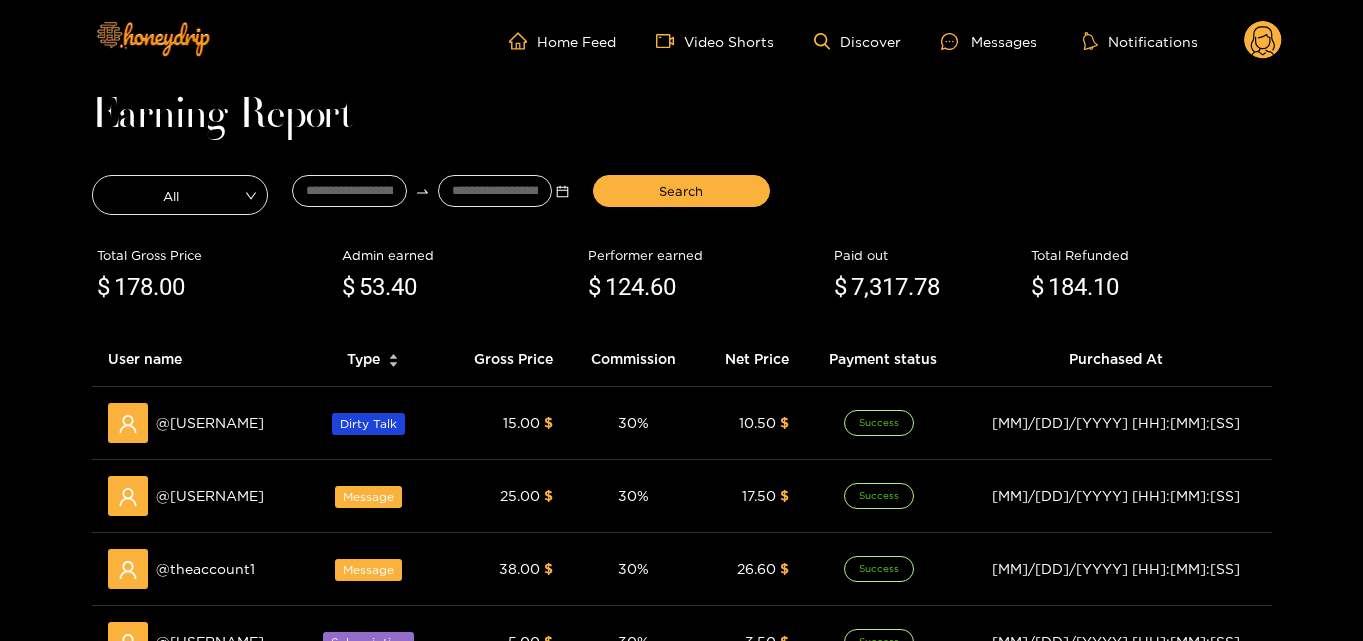 click on "**********" at bounding box center (430, 195) 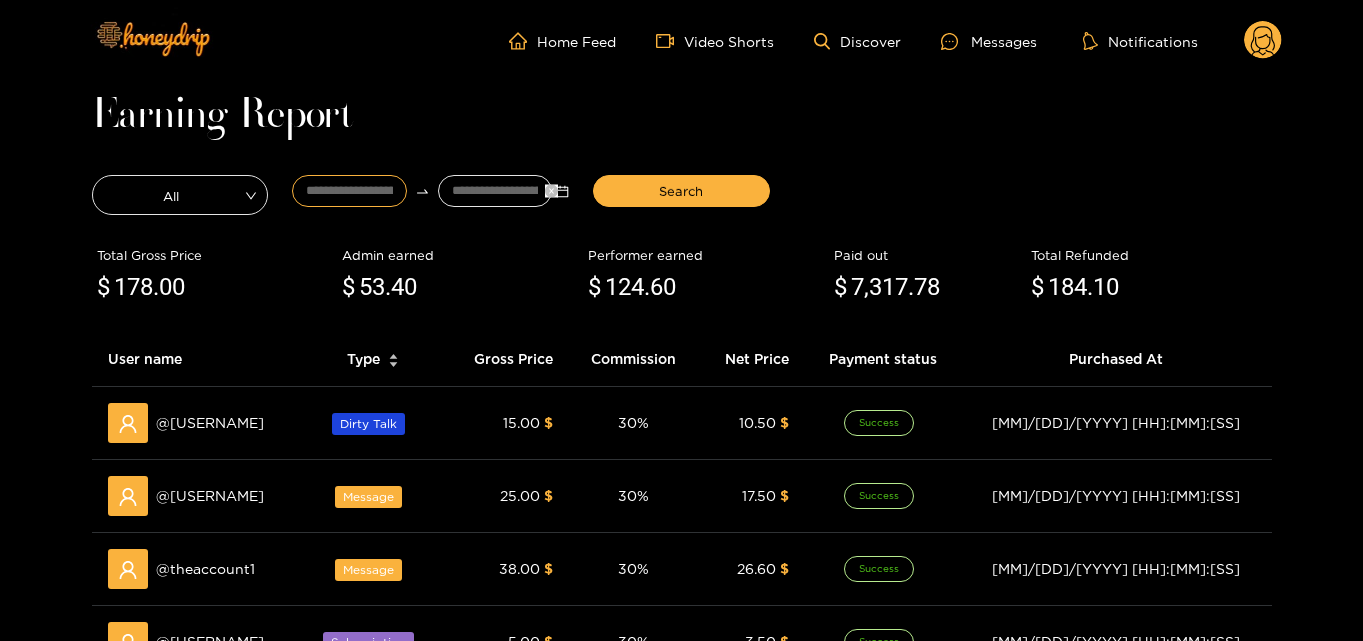 click on "**********" at bounding box center [349, 191] 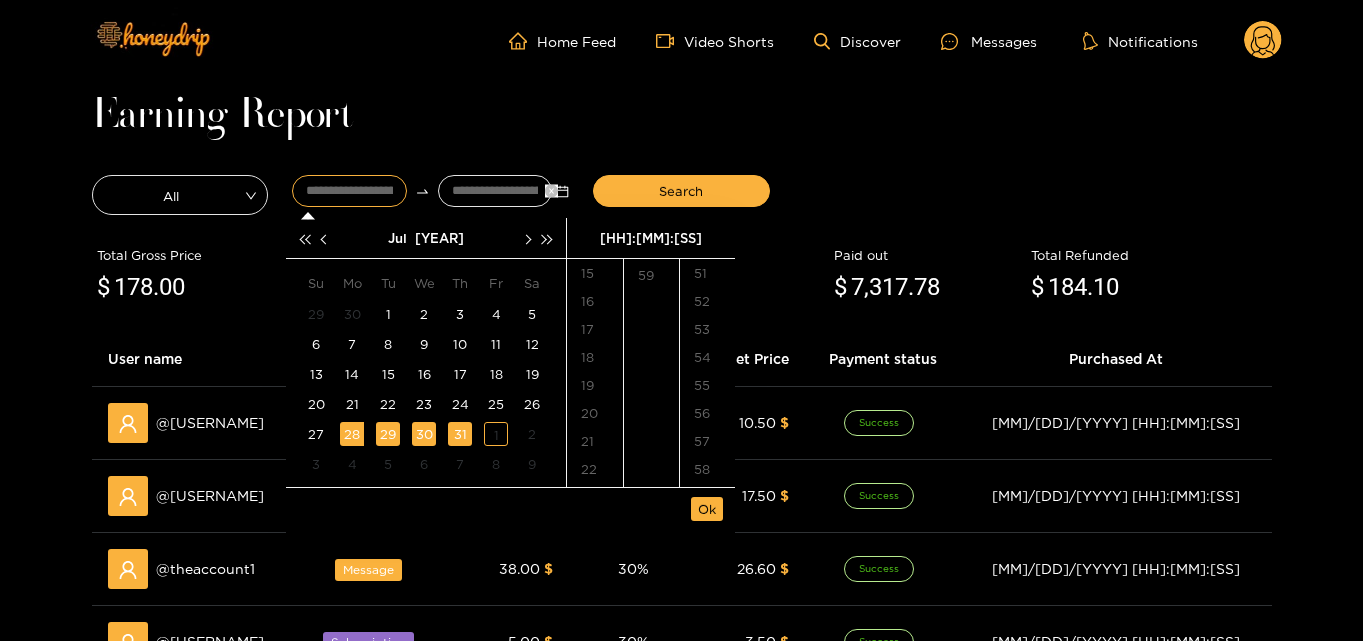 scroll, scrollTop: 252, scrollLeft: 0, axis: vertical 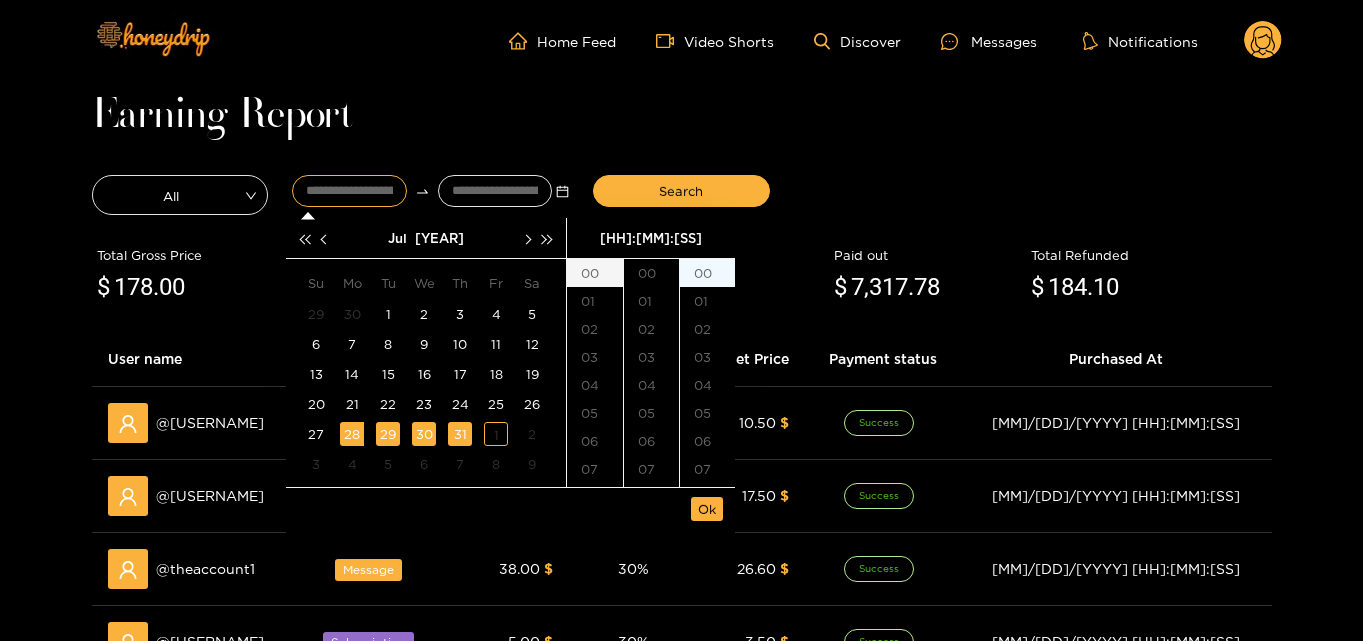 click on "00" at bounding box center [595, 273] 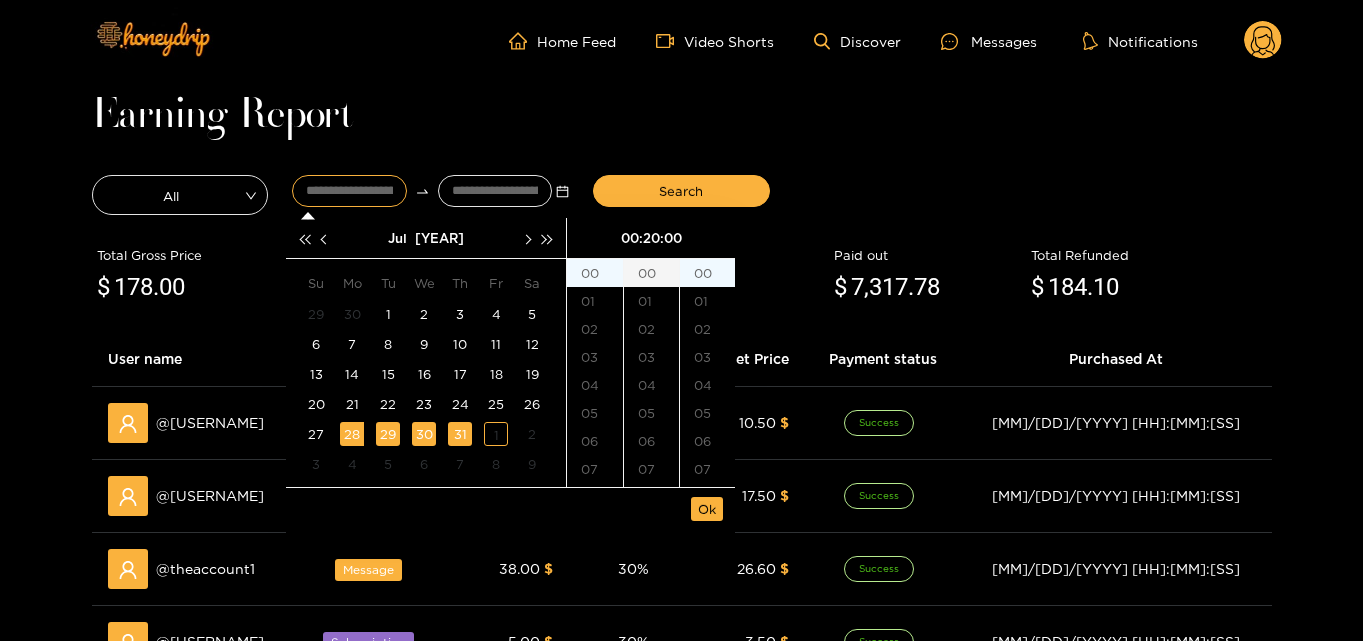 click on "00" at bounding box center (651, 273) 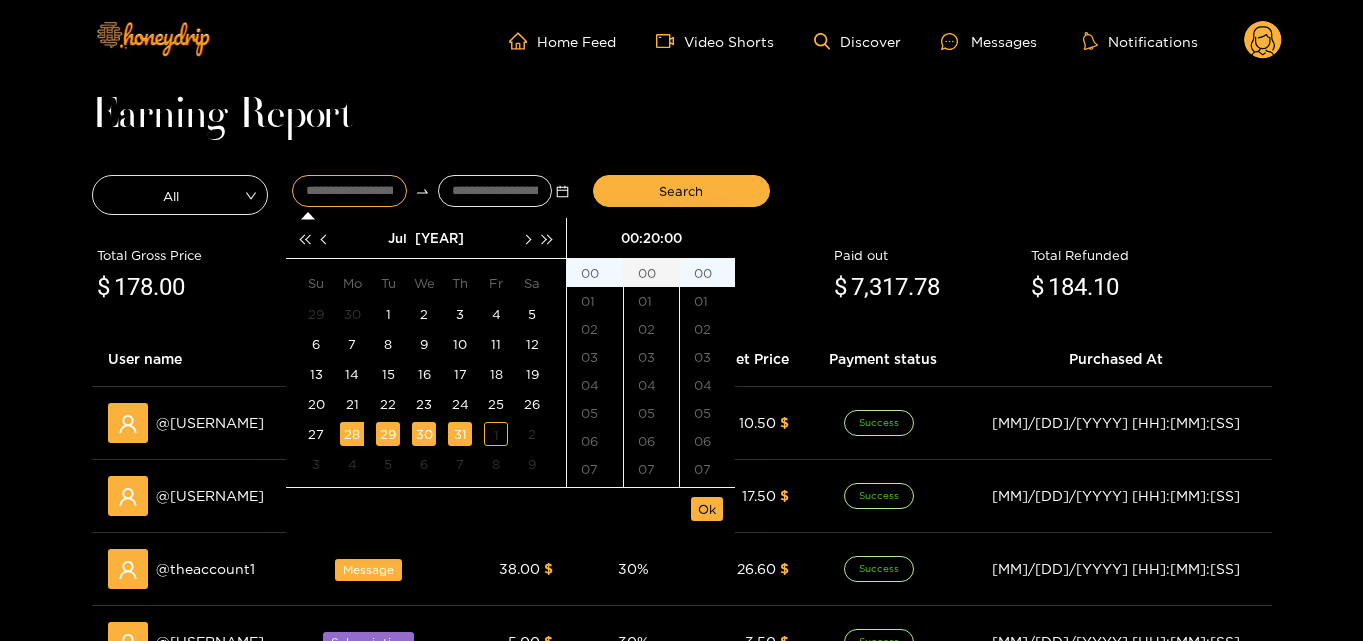 type on "**********" 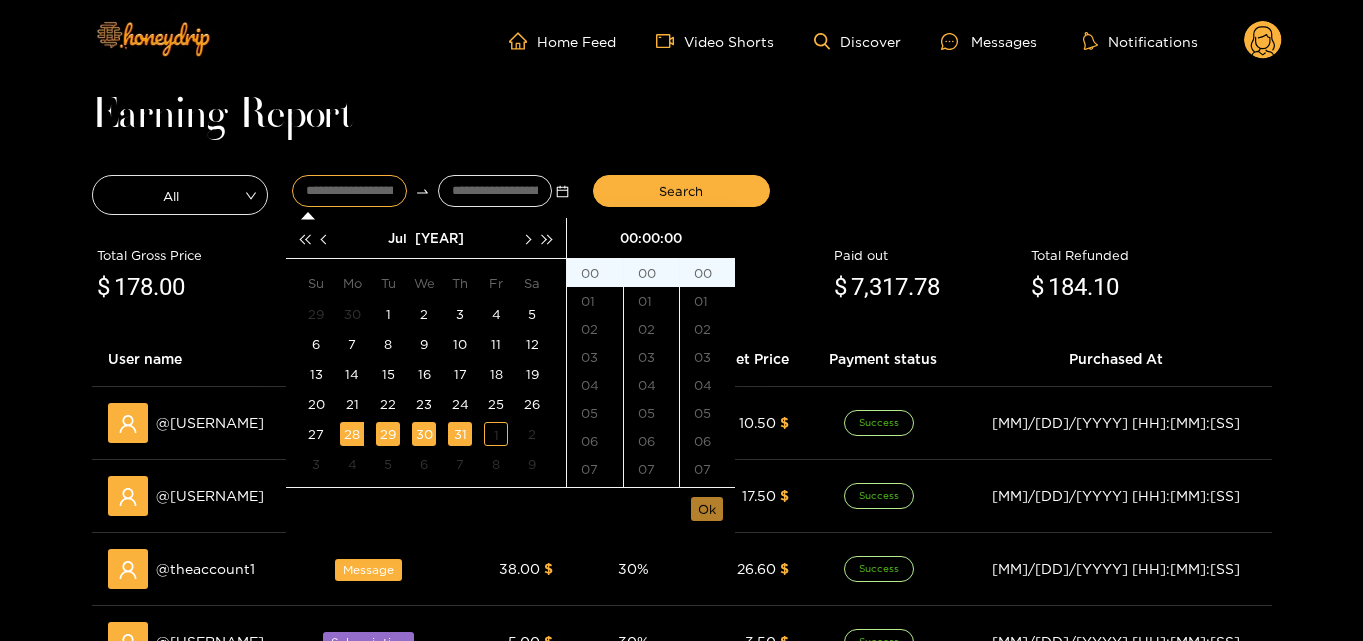click on "Ok" at bounding box center (707, 509) 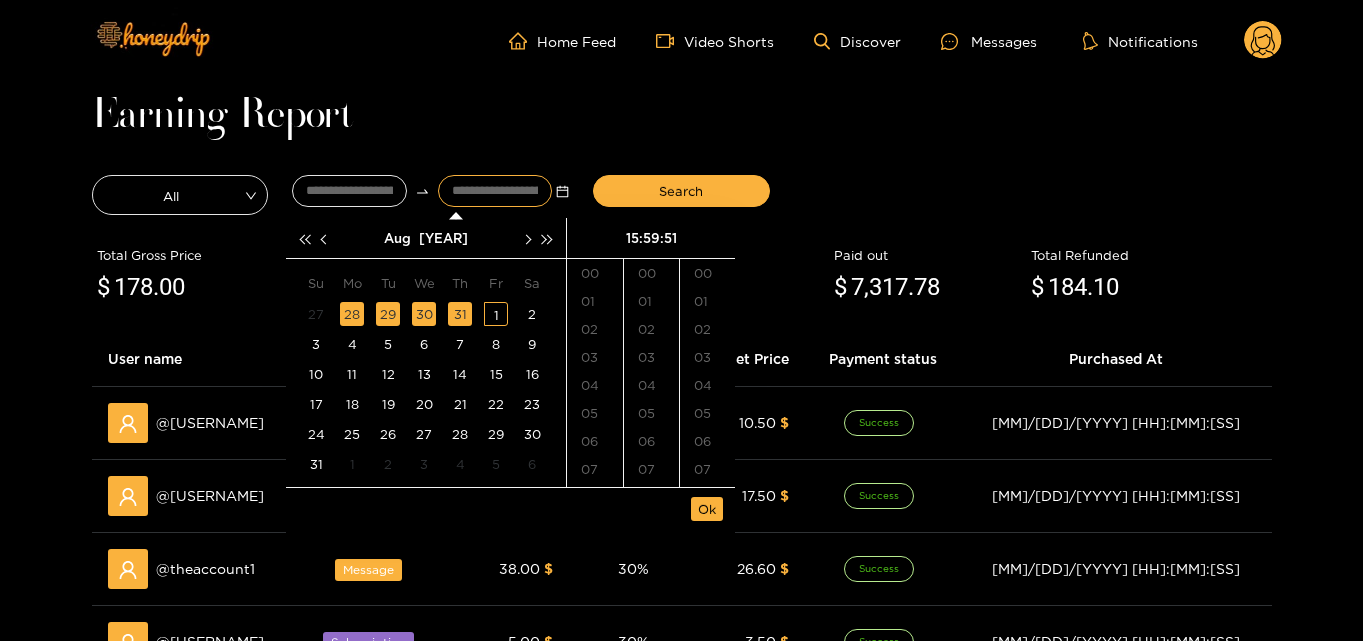 scroll 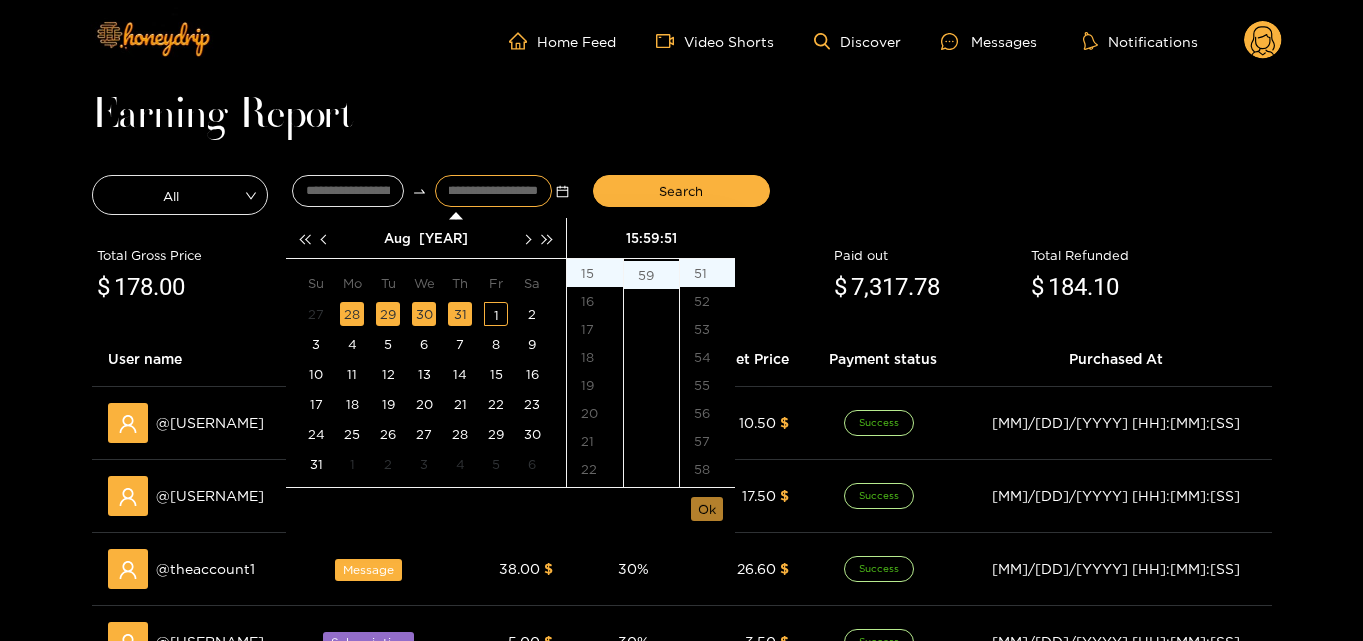click on "Ok" at bounding box center (707, 509) 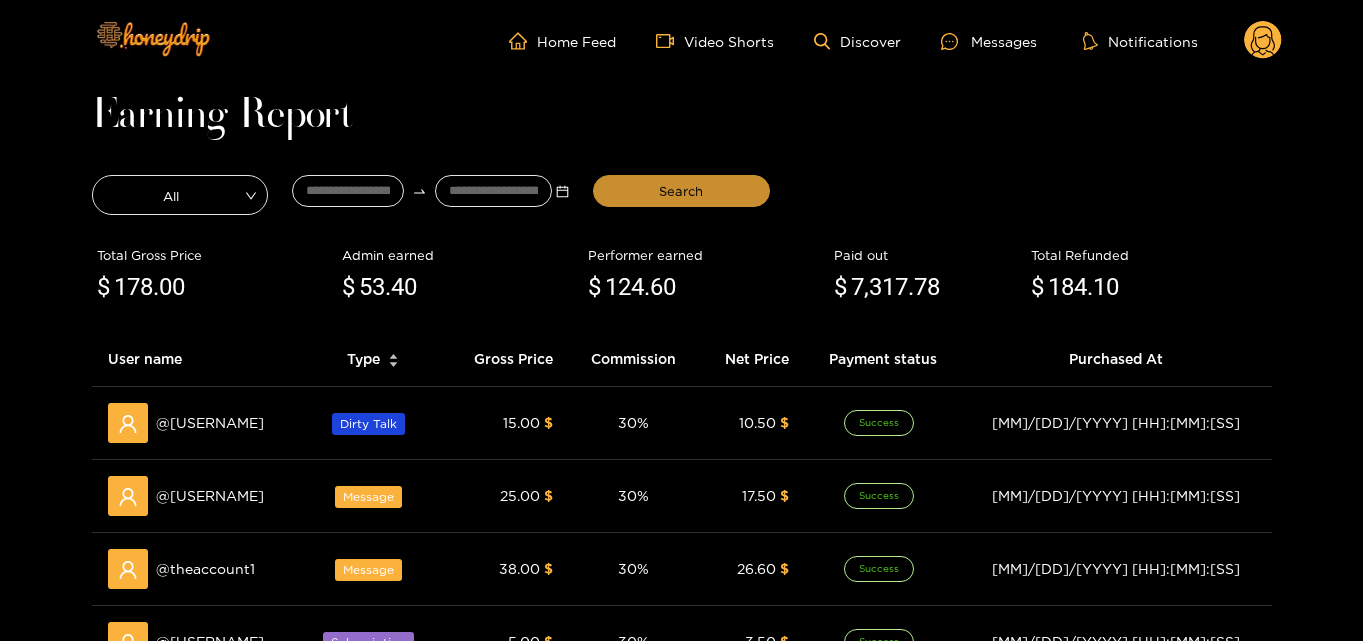 click on "Search" at bounding box center [681, 191] 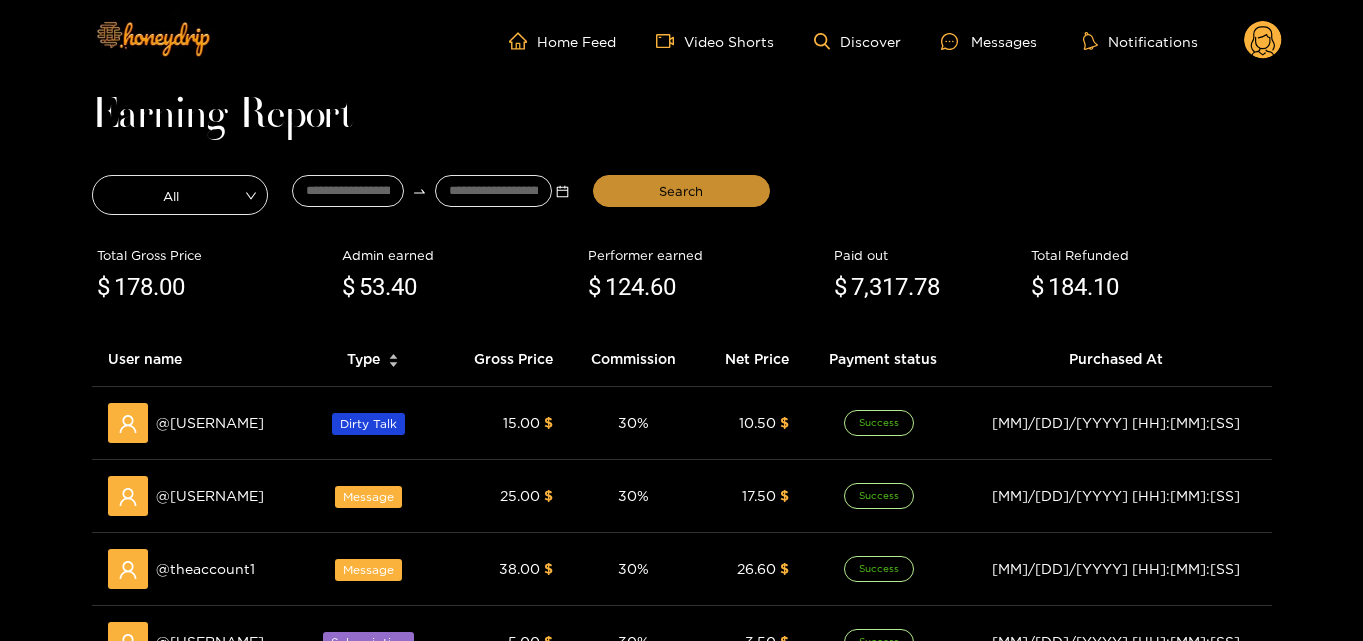 click on "Search" at bounding box center (681, 191) 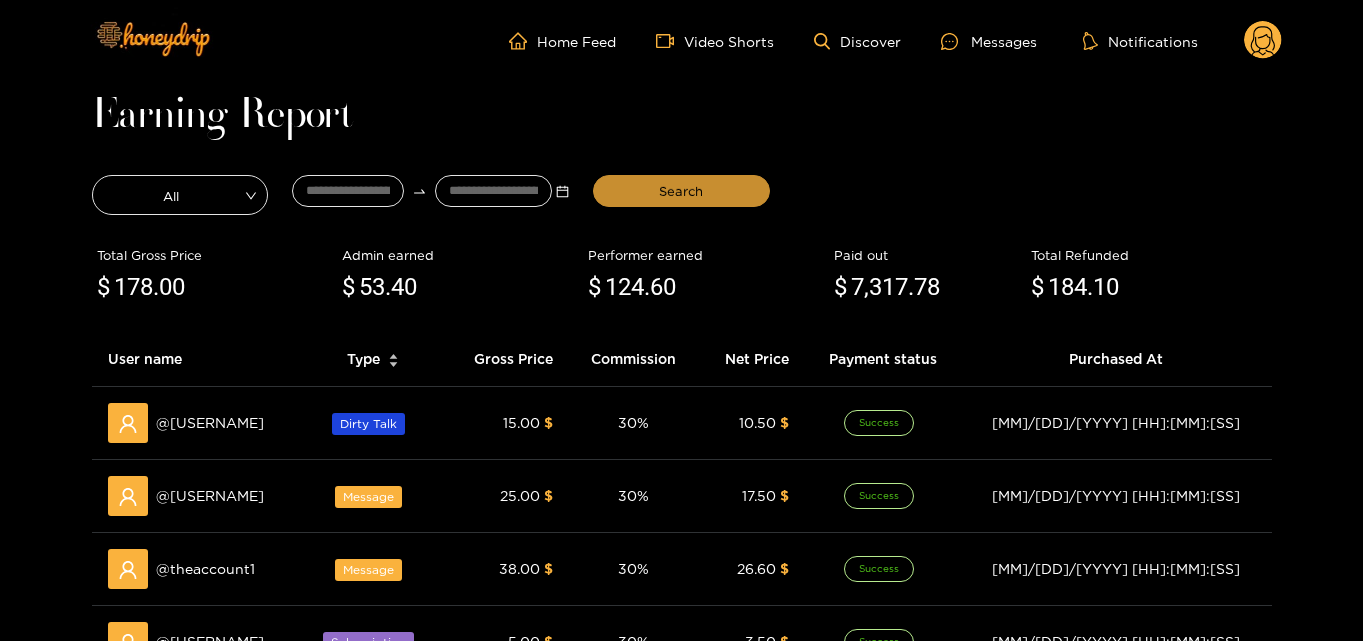 click on "Search" at bounding box center (681, 191) 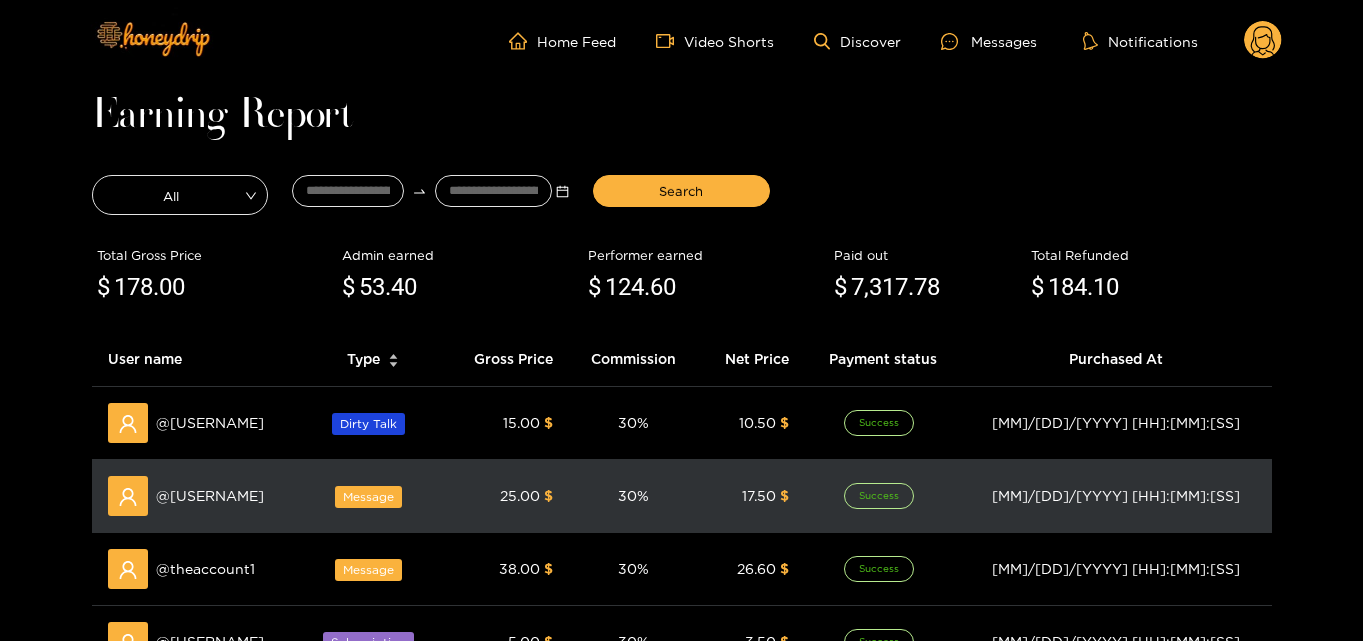 scroll, scrollTop: 100, scrollLeft: 0, axis: vertical 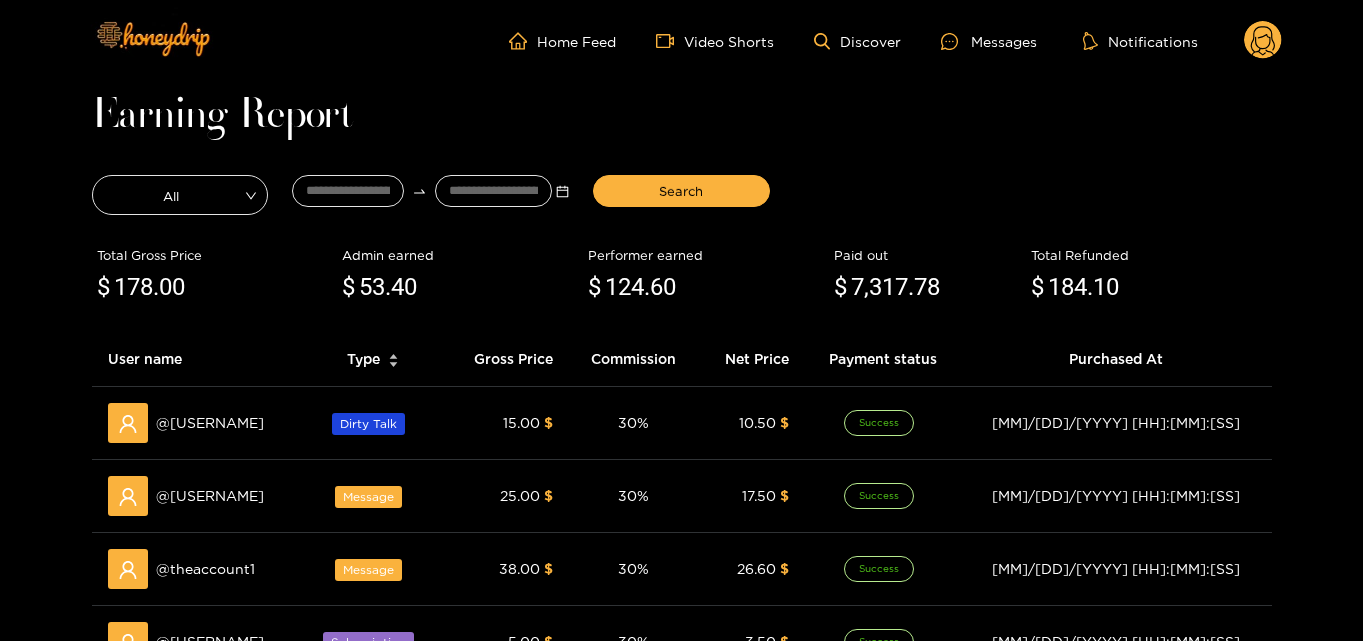 click 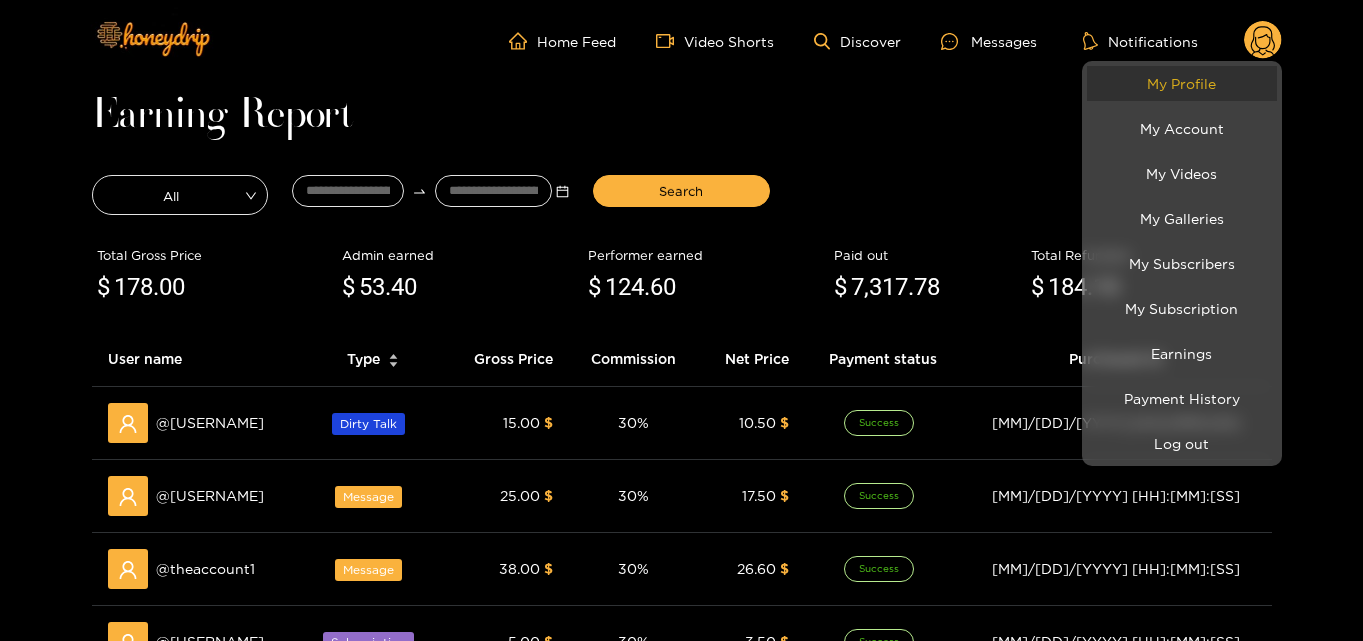 click on "My Profile" at bounding box center [1182, 83] 